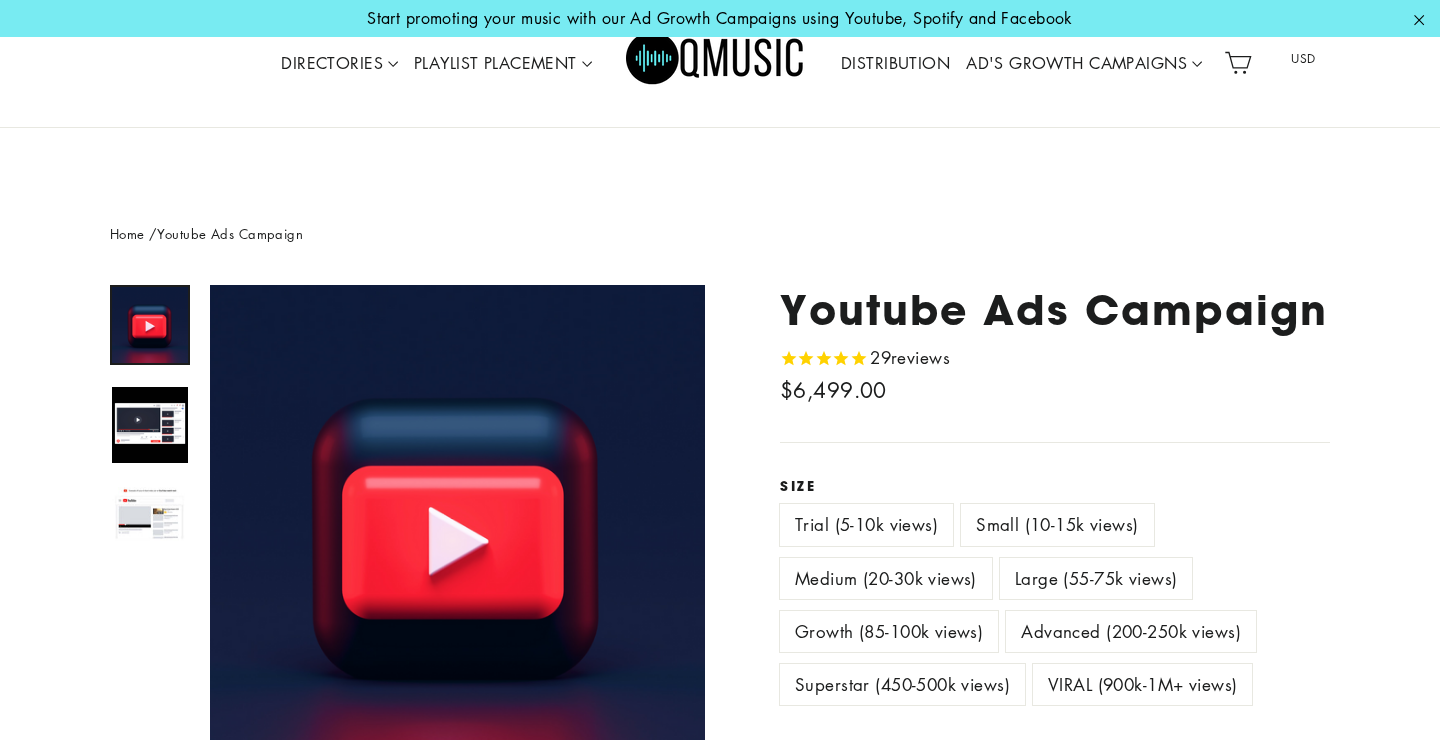 scroll, scrollTop: 345, scrollLeft: 0, axis: vertical 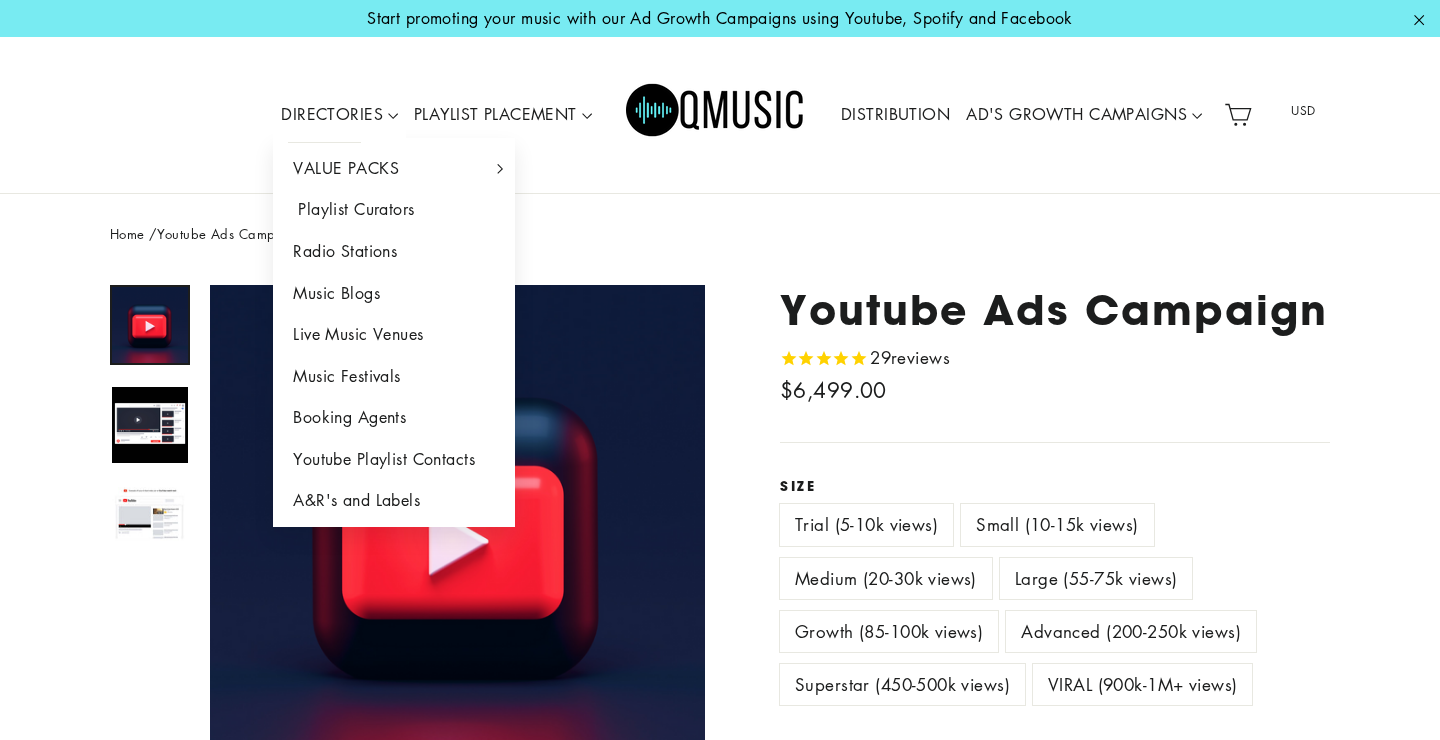 click on "Playlist Curators" at bounding box center (394, 210) 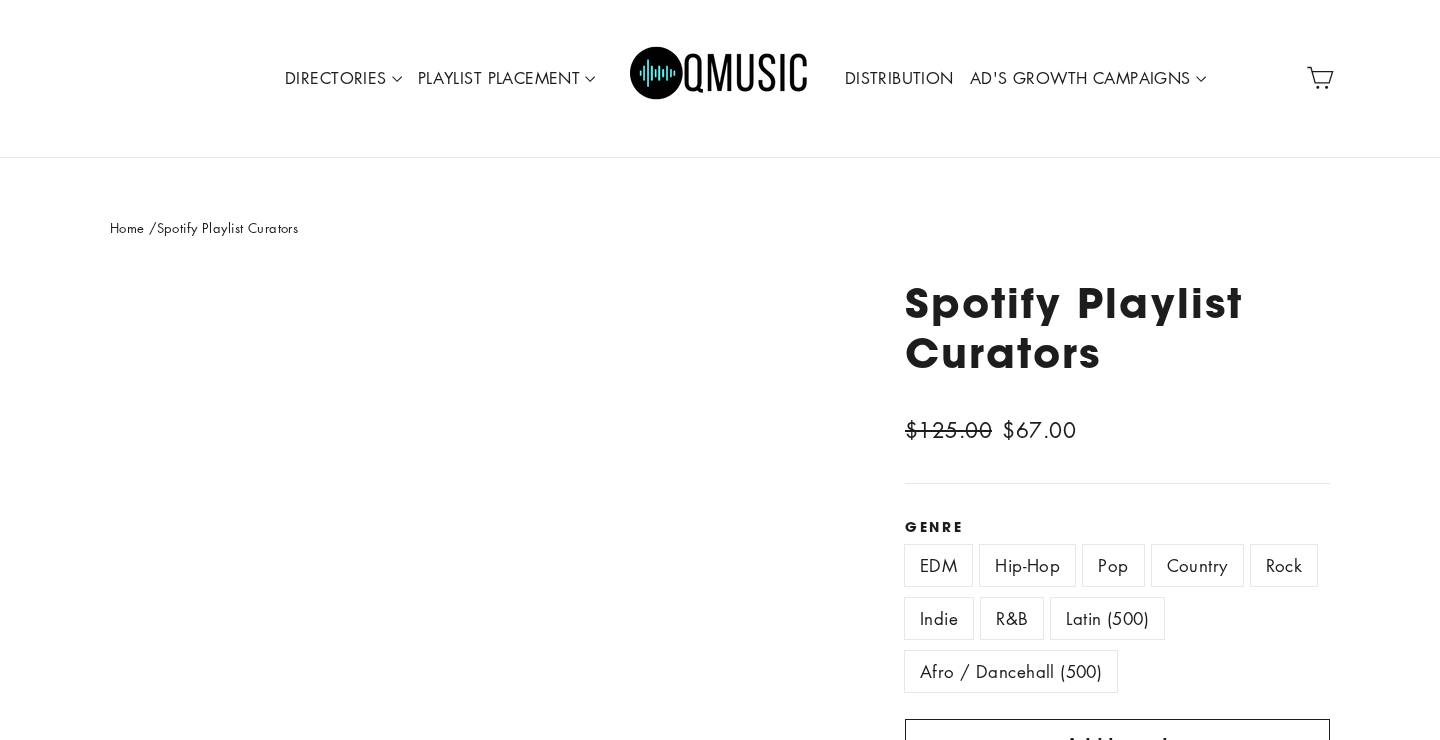 scroll, scrollTop: 0, scrollLeft: 0, axis: both 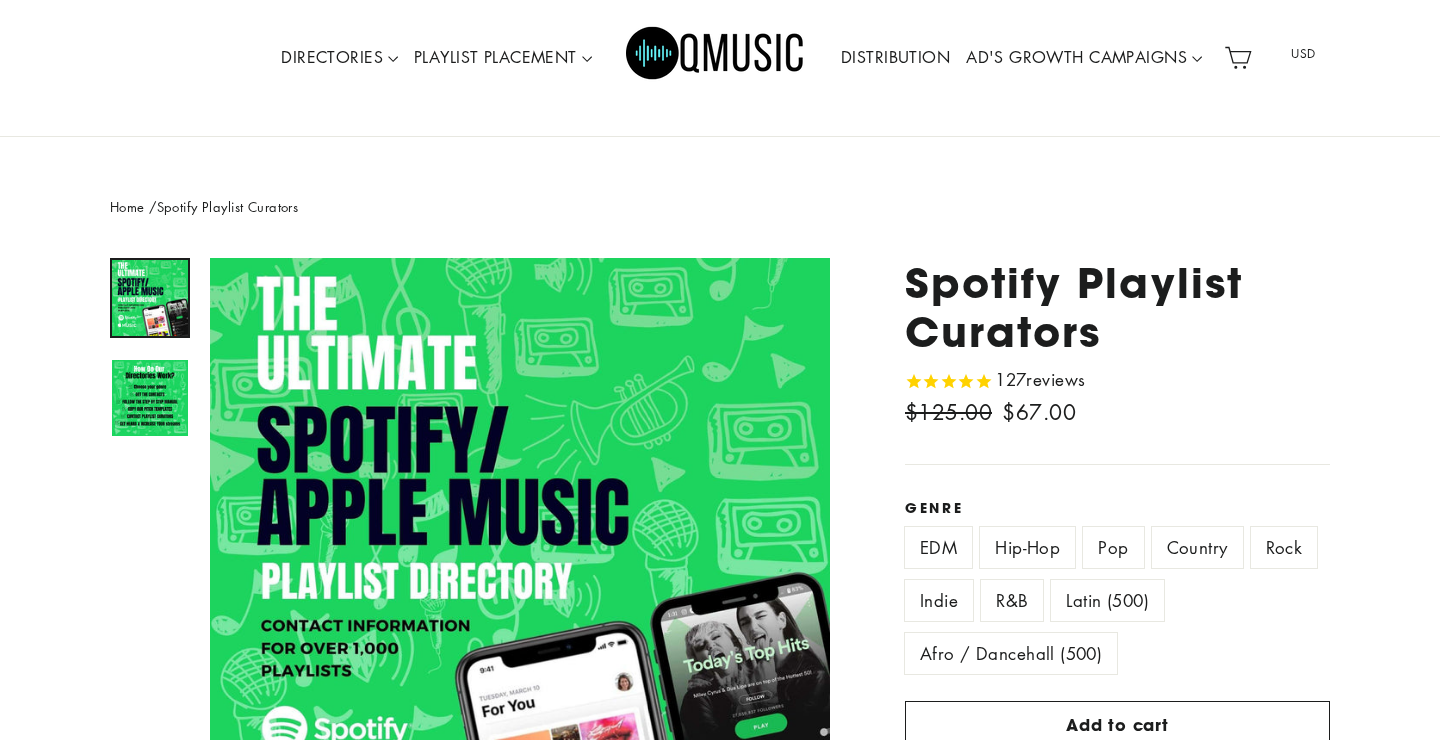 click on "Hip-Hop" at bounding box center (1027, 547) 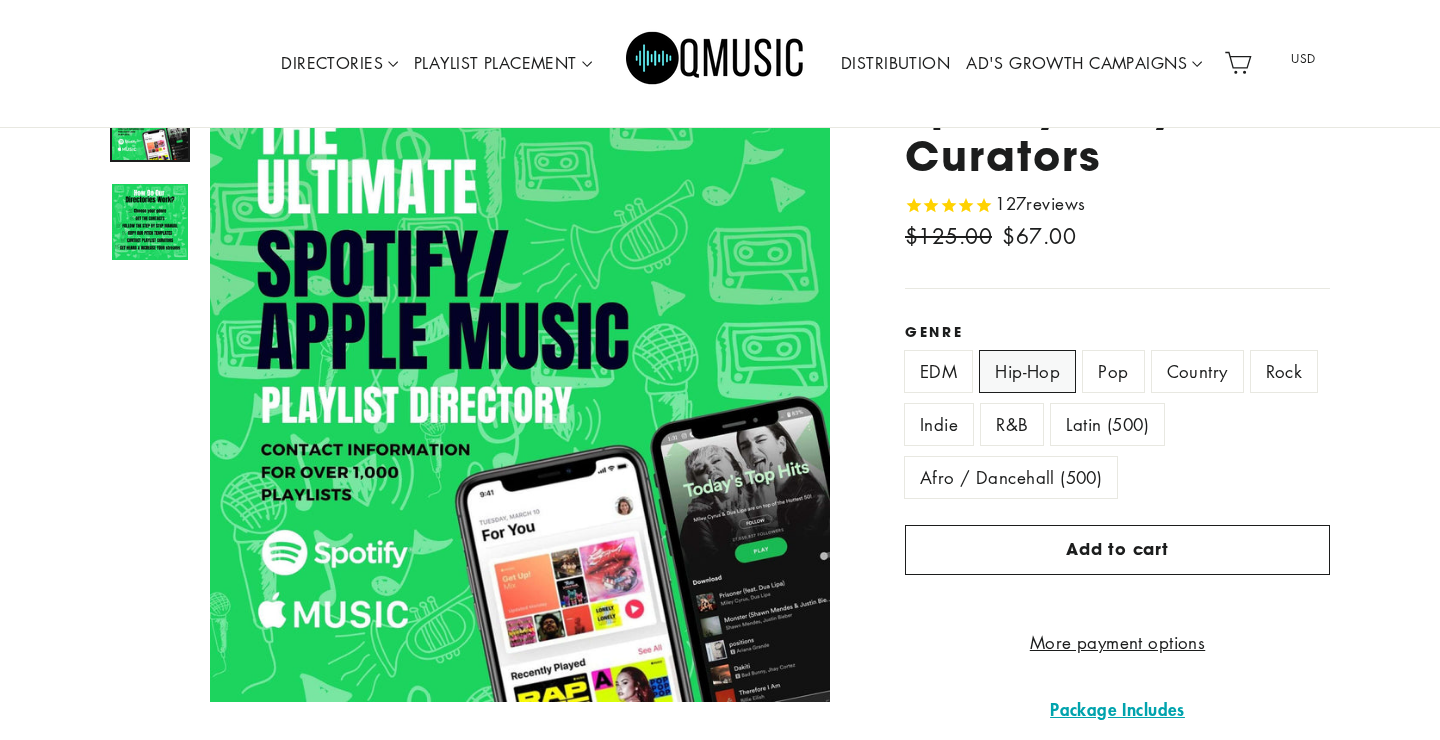 scroll, scrollTop: 230, scrollLeft: 0, axis: vertical 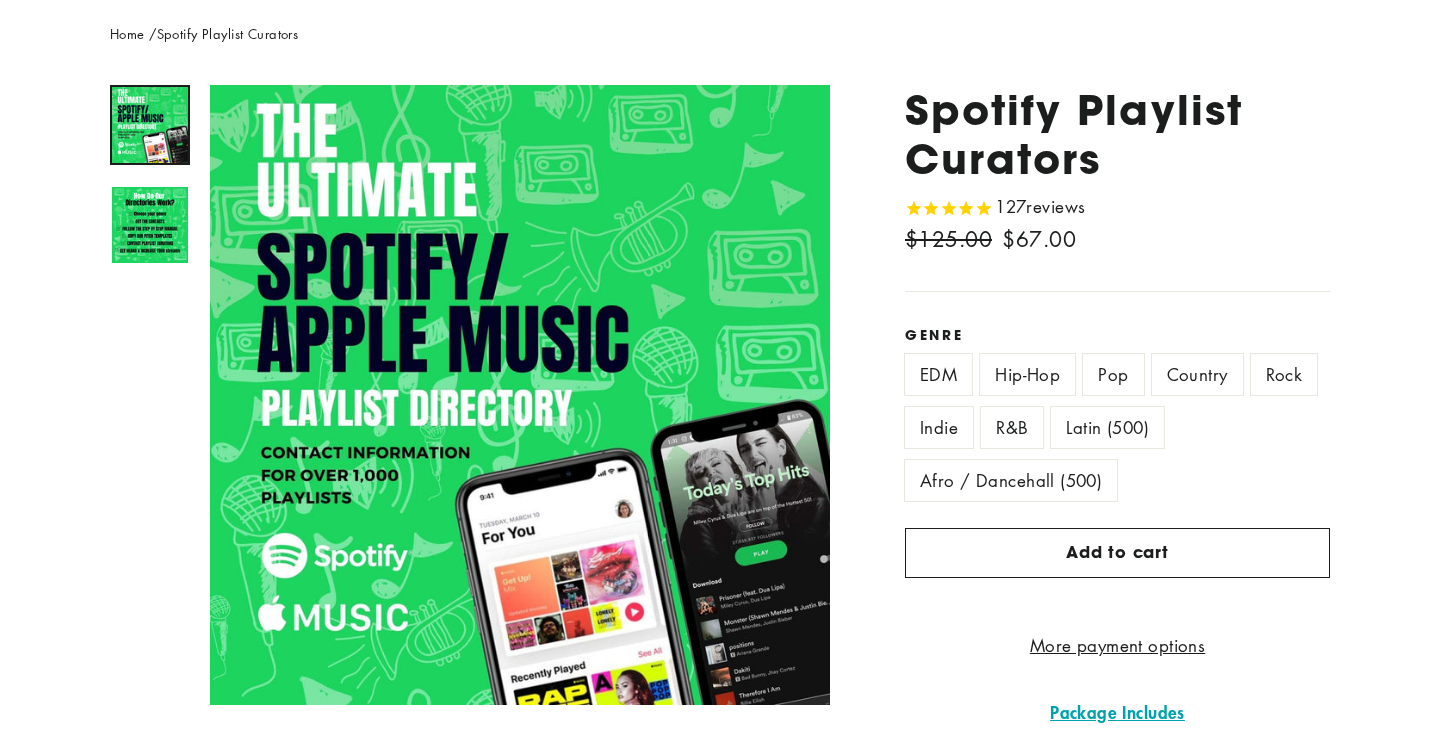 click on "Latin (500)" at bounding box center [1107, 427] 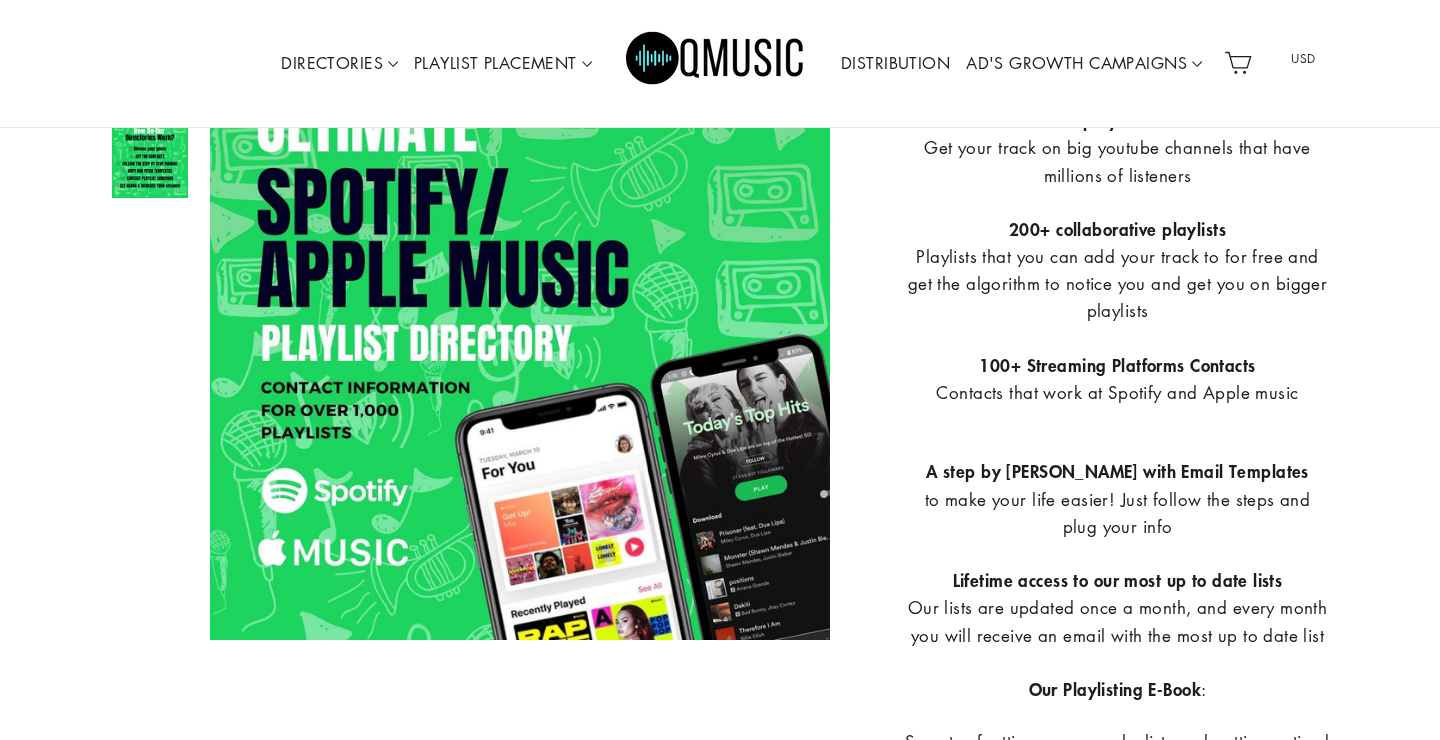 scroll, scrollTop: 765, scrollLeft: 0, axis: vertical 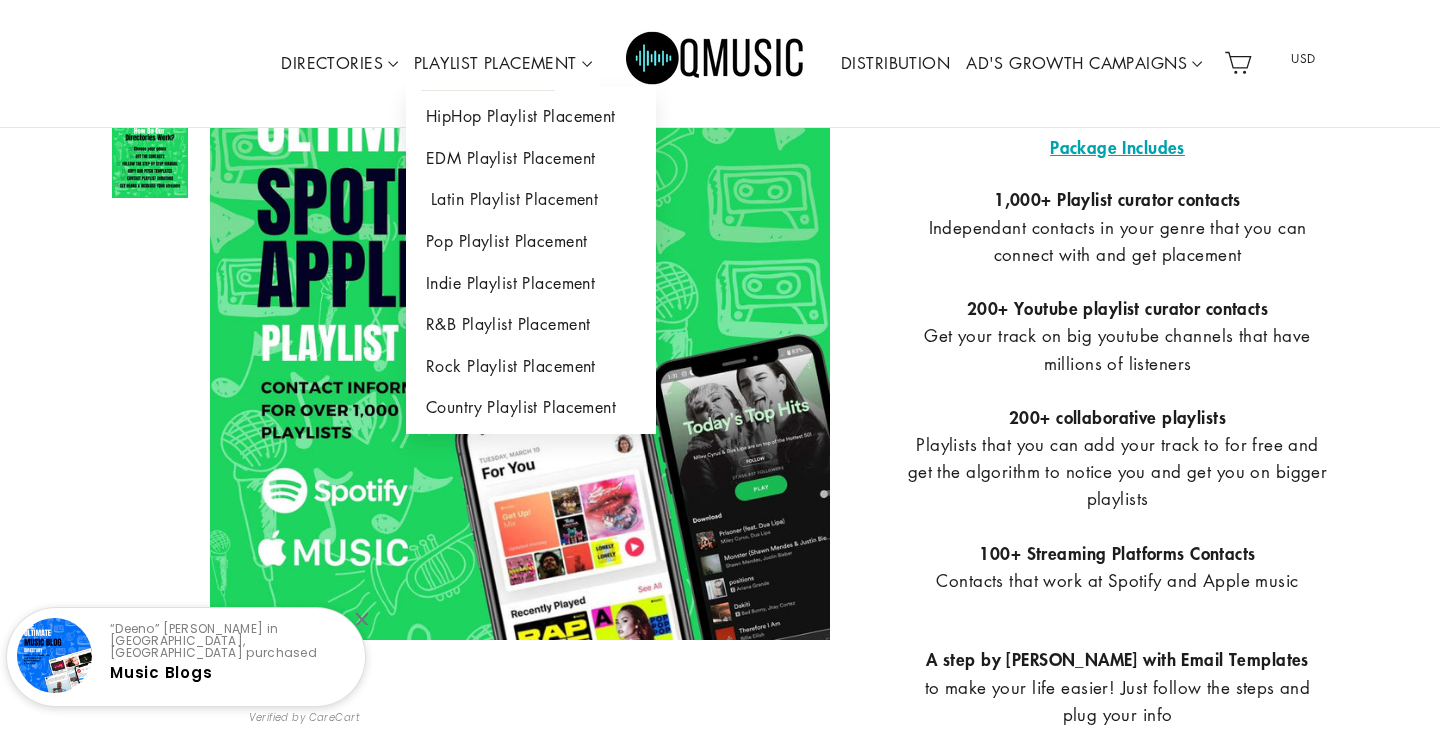 click on "Latin Playlist Placement" at bounding box center (531, 200) 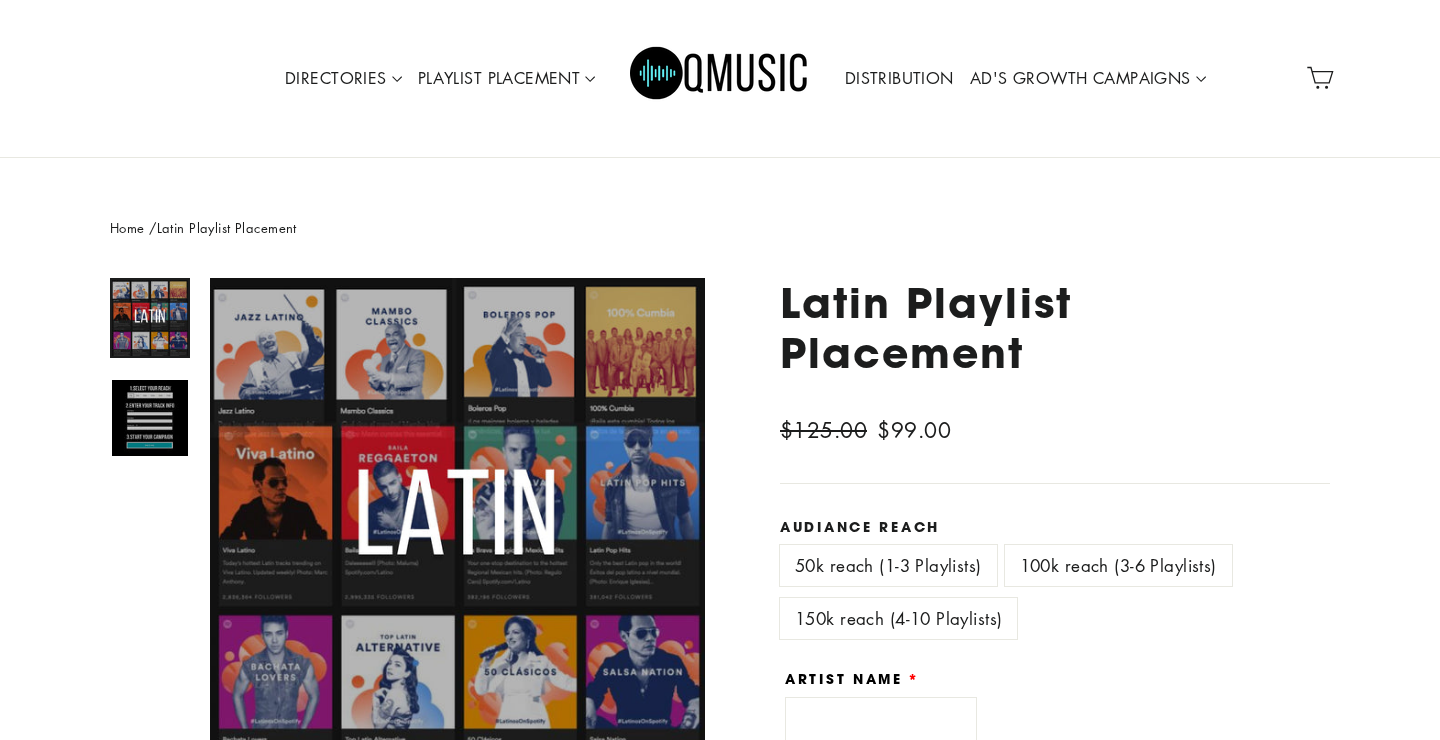 scroll, scrollTop: 0, scrollLeft: 0, axis: both 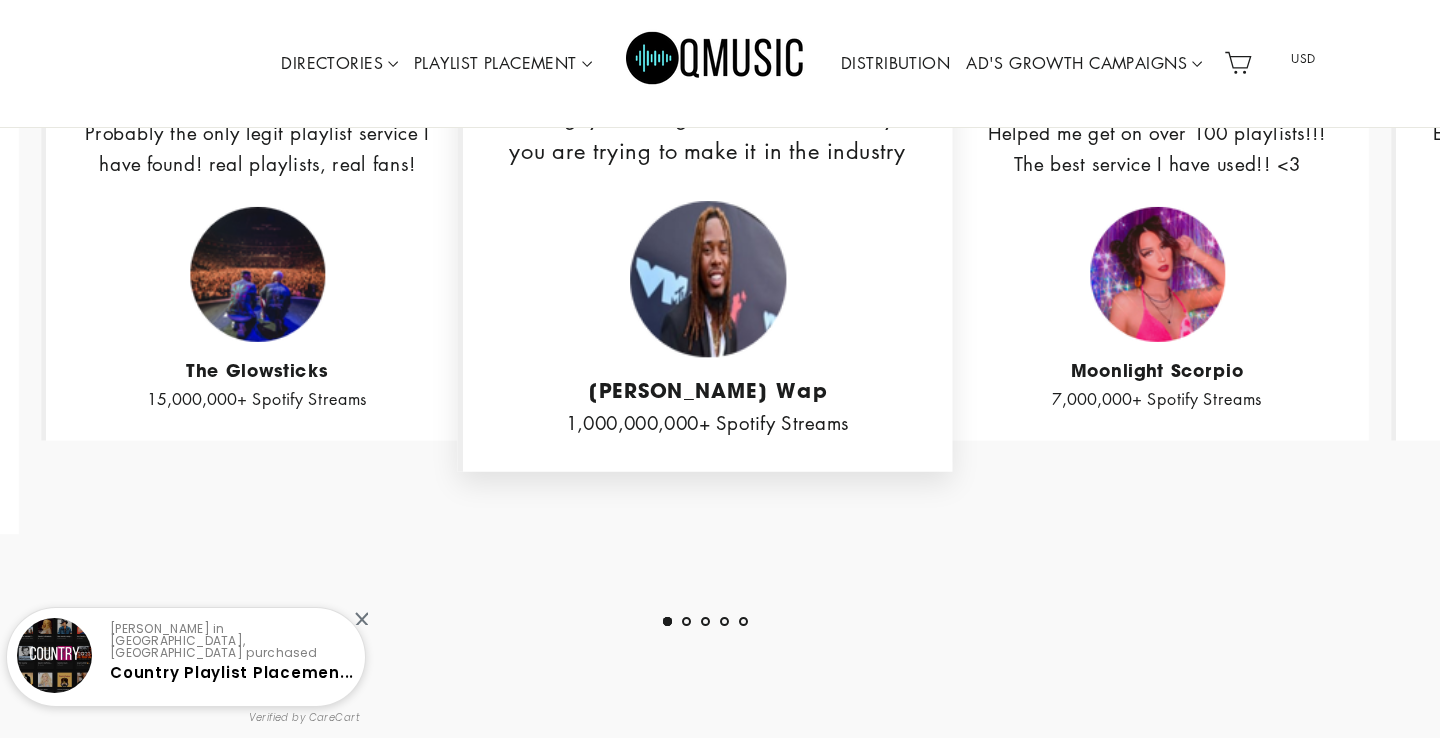 click on "Donna R. in Gainesville, United States purchased" at bounding box center (229, 641) 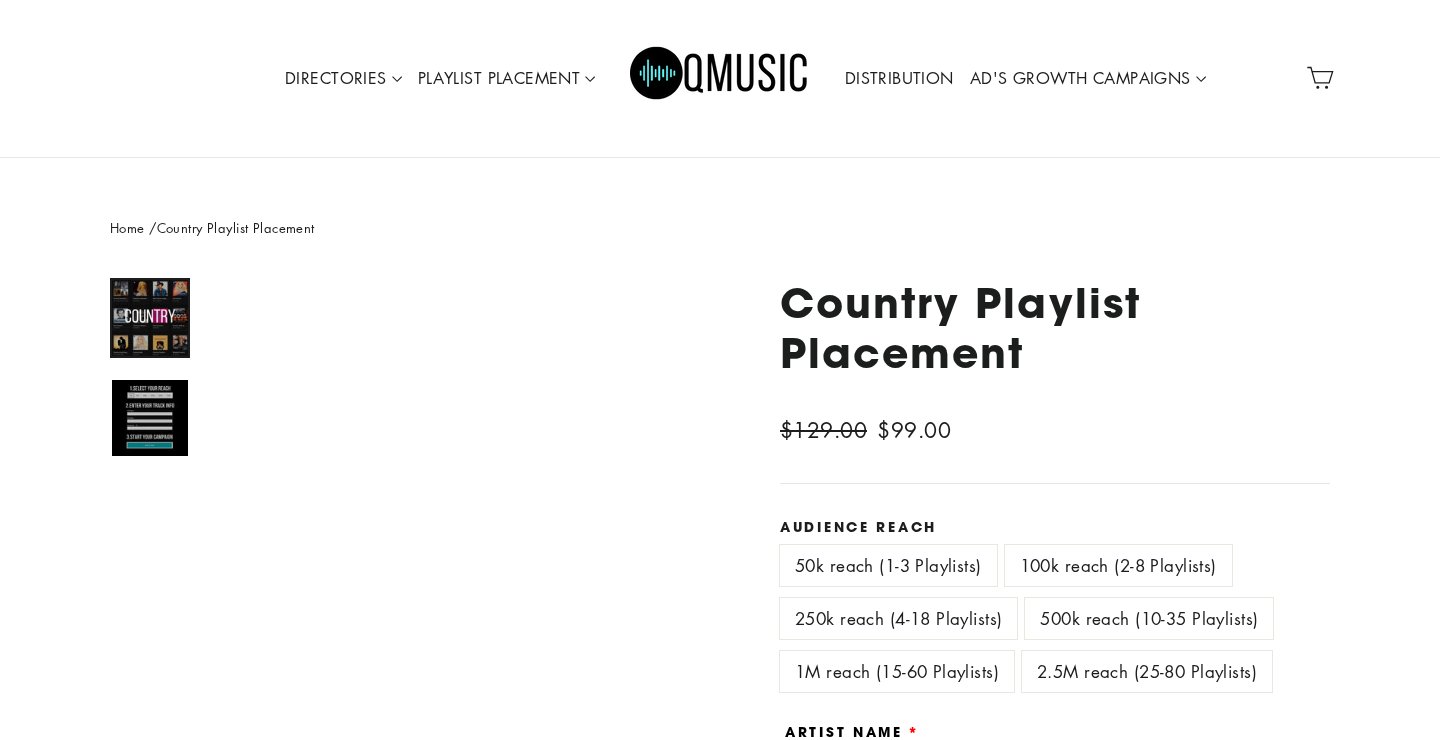 scroll, scrollTop: 88, scrollLeft: 0, axis: vertical 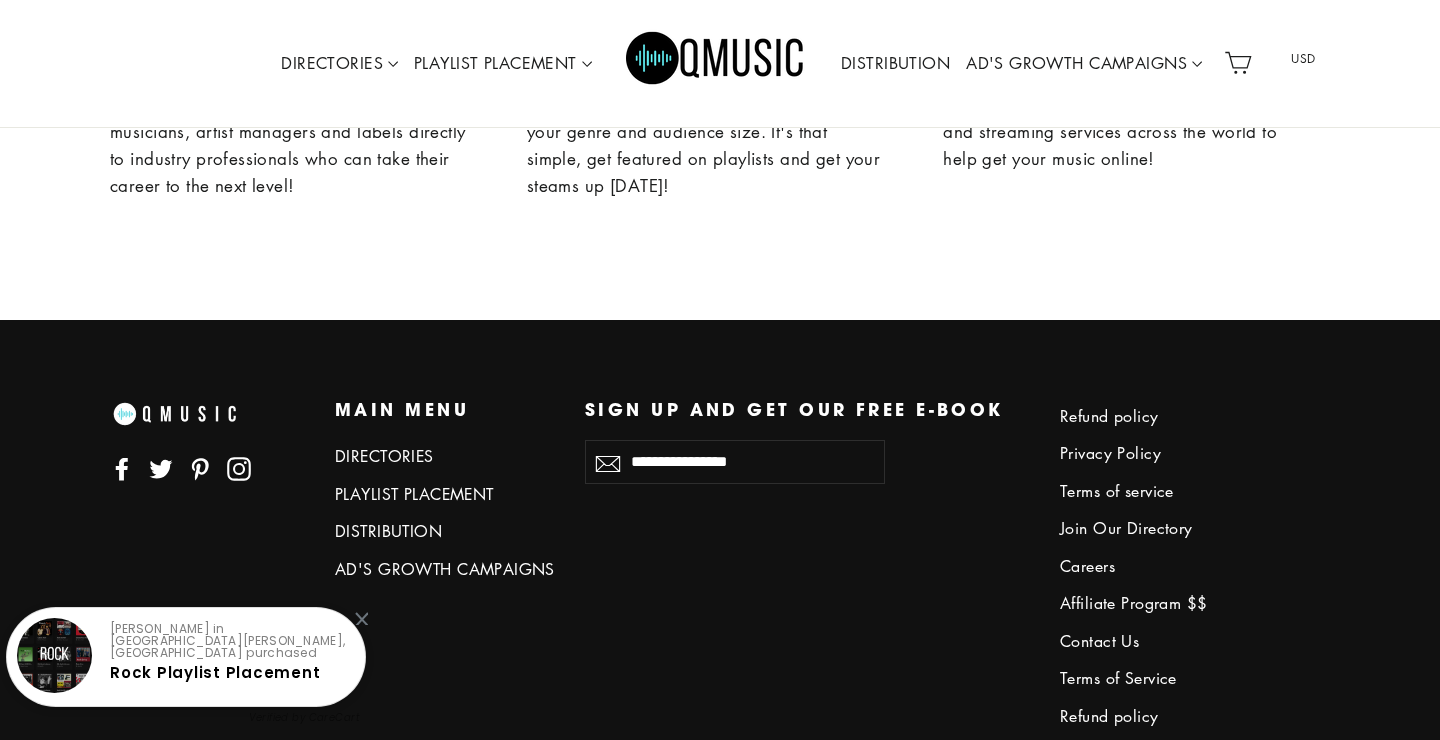 click 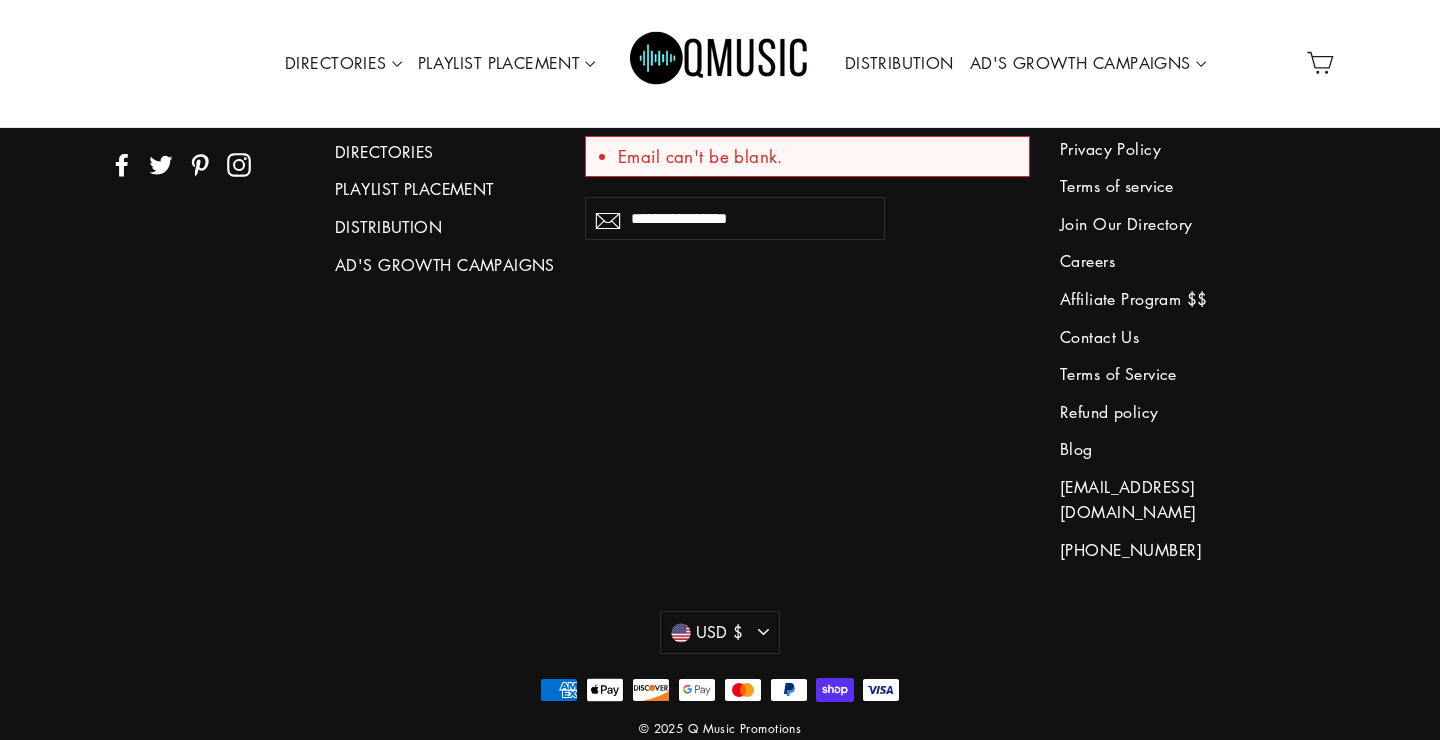 scroll, scrollTop: 6455, scrollLeft: 0, axis: vertical 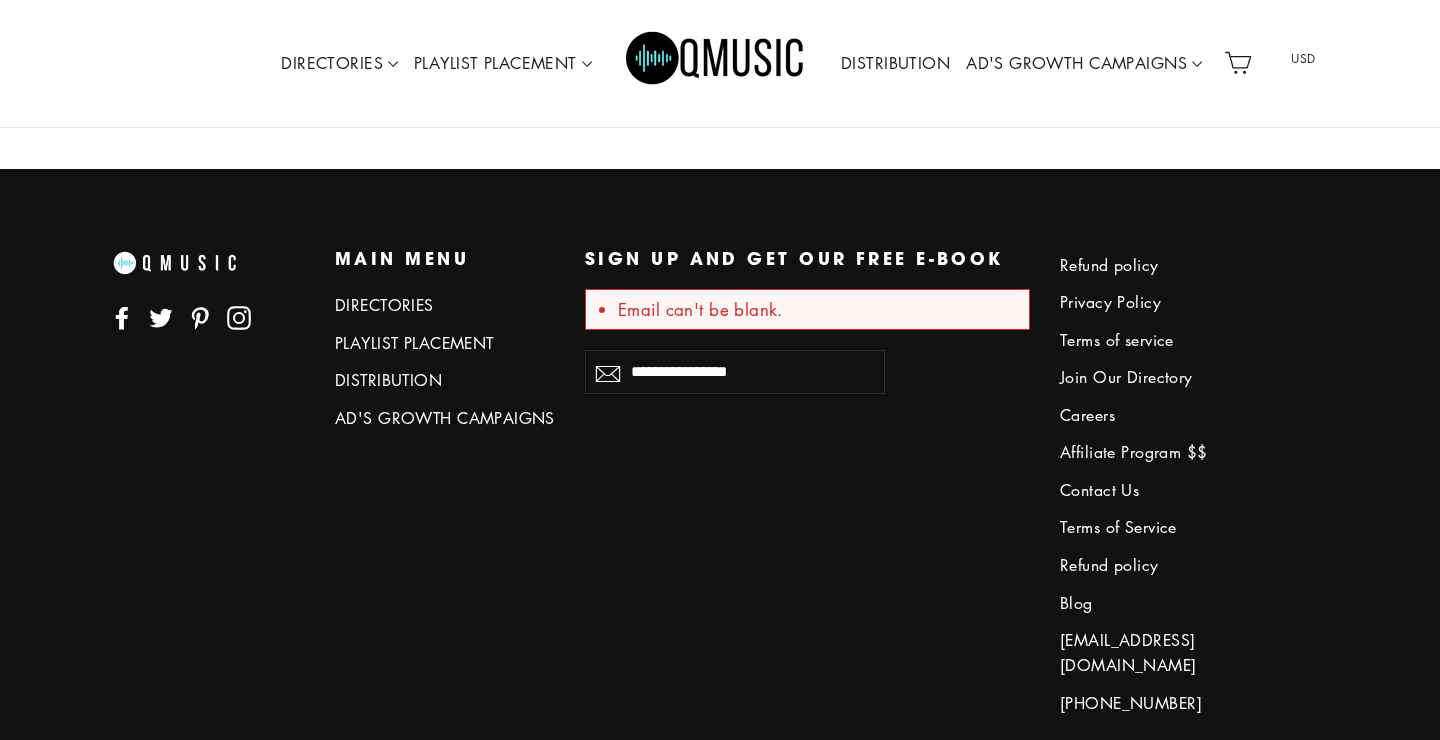 click on "Email can't be blank." at bounding box center (817, 309) 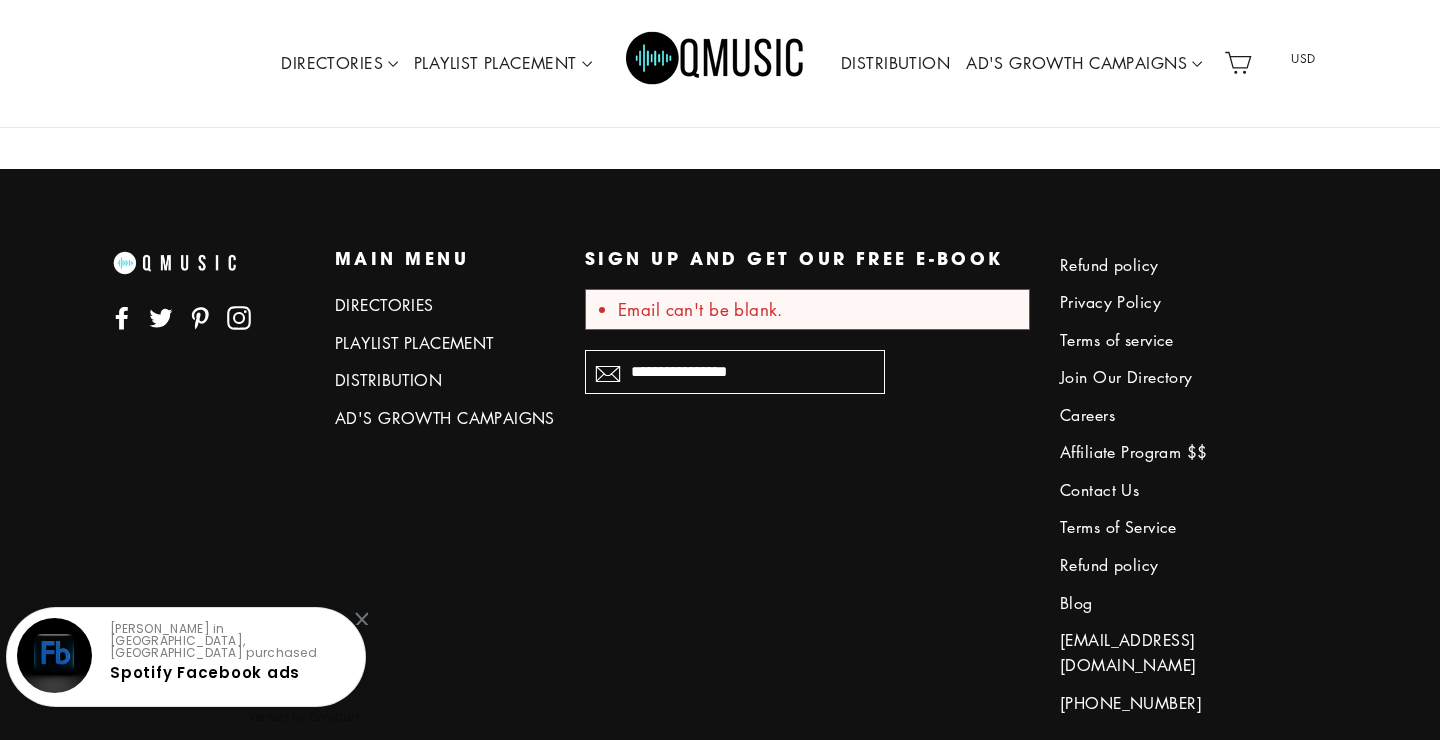 click on "Enter your email" at bounding box center (735, 371) 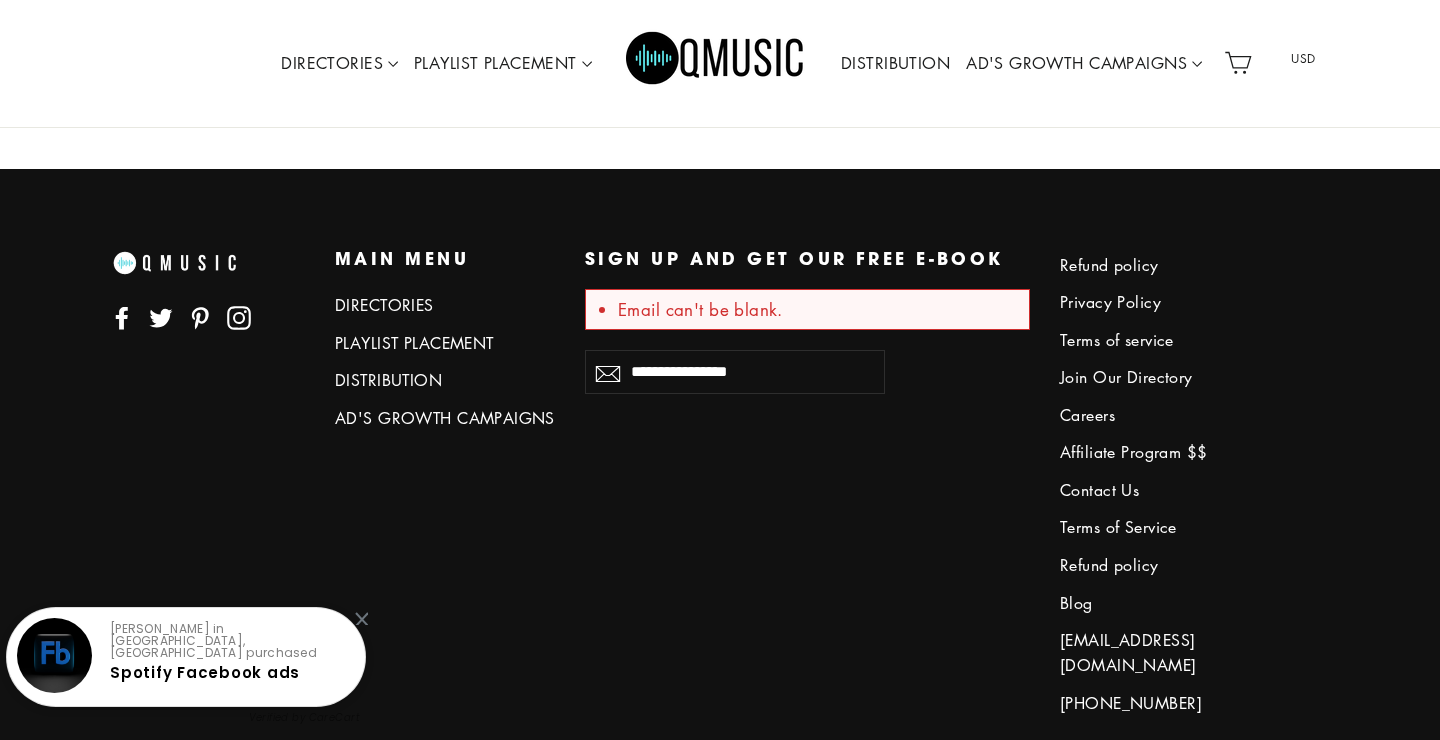 click on "Facebook
Twitter
Pinterest
Instagram
Main menu
Main menu
DIRECTORIES PLAYLIST PLACEMENT DISTRIBUTION AD'S GROWTH CAMPAIGNS
Sign up and get our FREE e-book
Sign up and get our FREE e-book
Email can't be blank.
Enter your email
Subscribe
Refund policy Privacy Policy Terms of service Join Our Directory Careers Affiliate Program $$ Contact Us Terms of Service Refund policy Blog 1-(888) 716-2117" at bounding box center [705, 487] 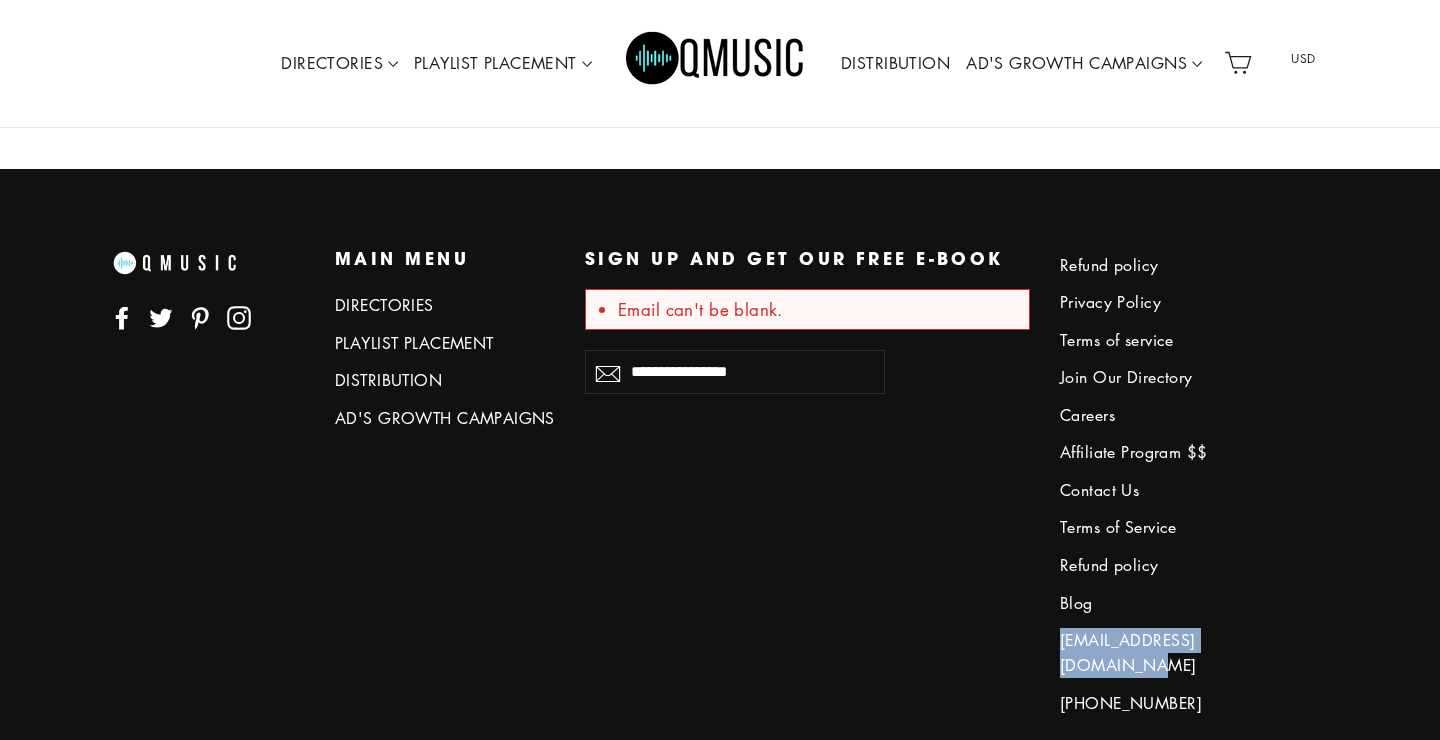 drag, startPoint x: 1280, startPoint y: 643, endPoint x: 1050, endPoint y: 637, distance: 230.07825 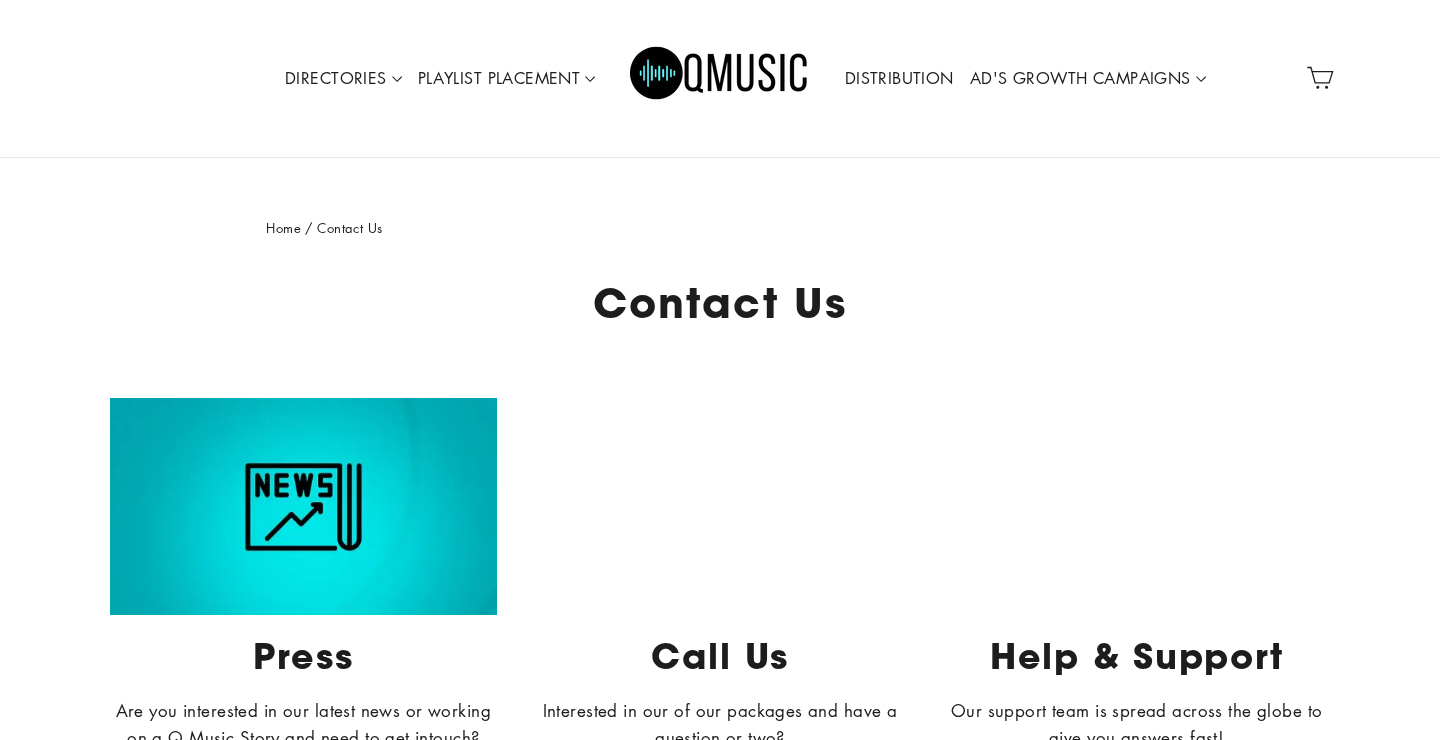 scroll, scrollTop: 0, scrollLeft: 0, axis: both 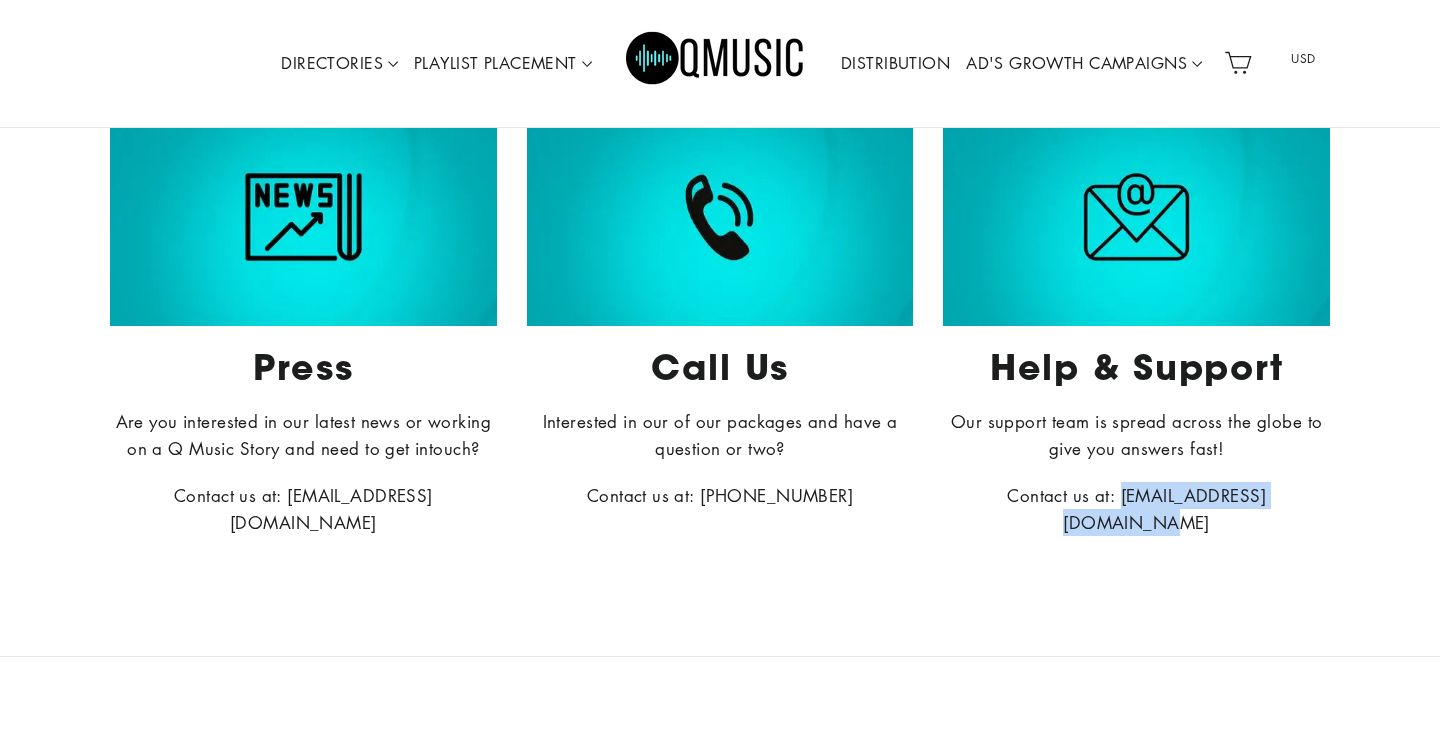 drag, startPoint x: 1308, startPoint y: 500, endPoint x: 1082, endPoint y: 494, distance: 226.07964 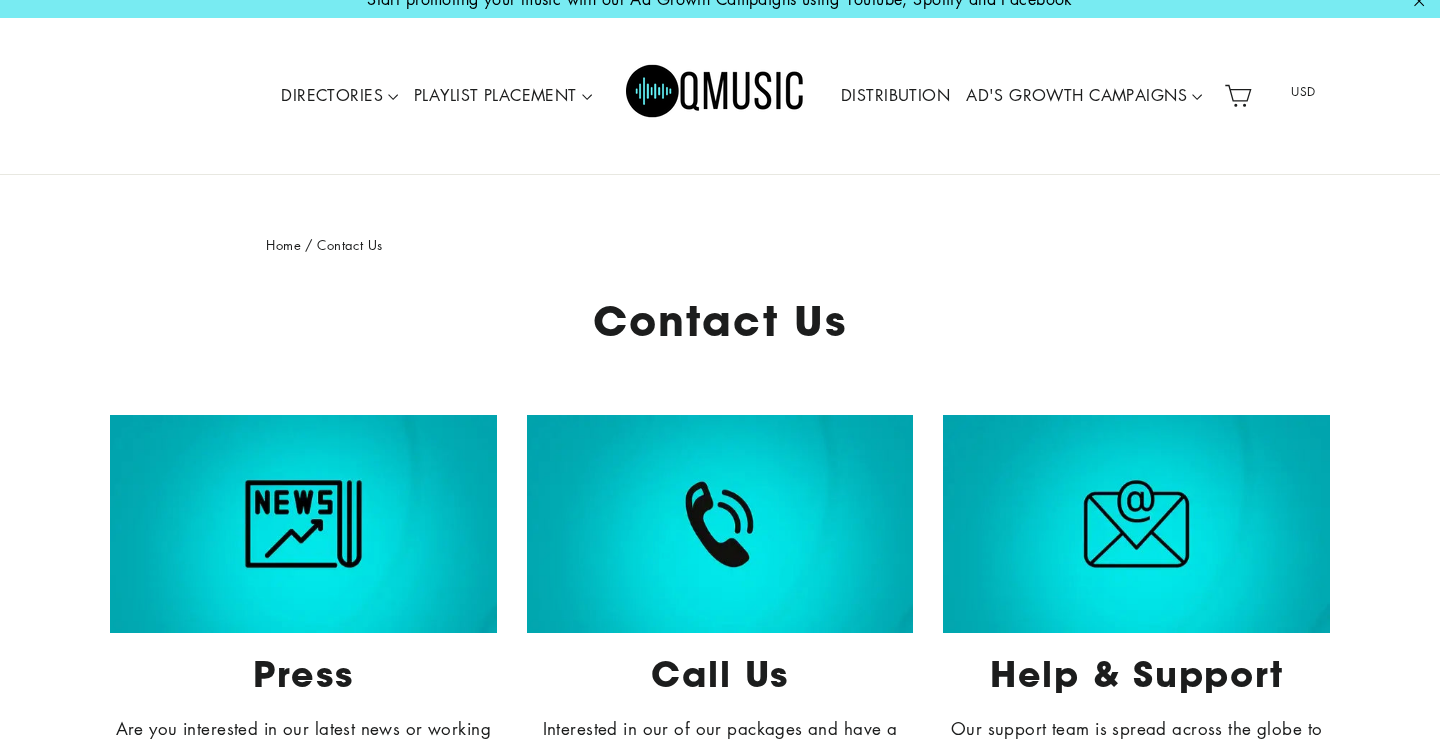 scroll, scrollTop: 0, scrollLeft: 0, axis: both 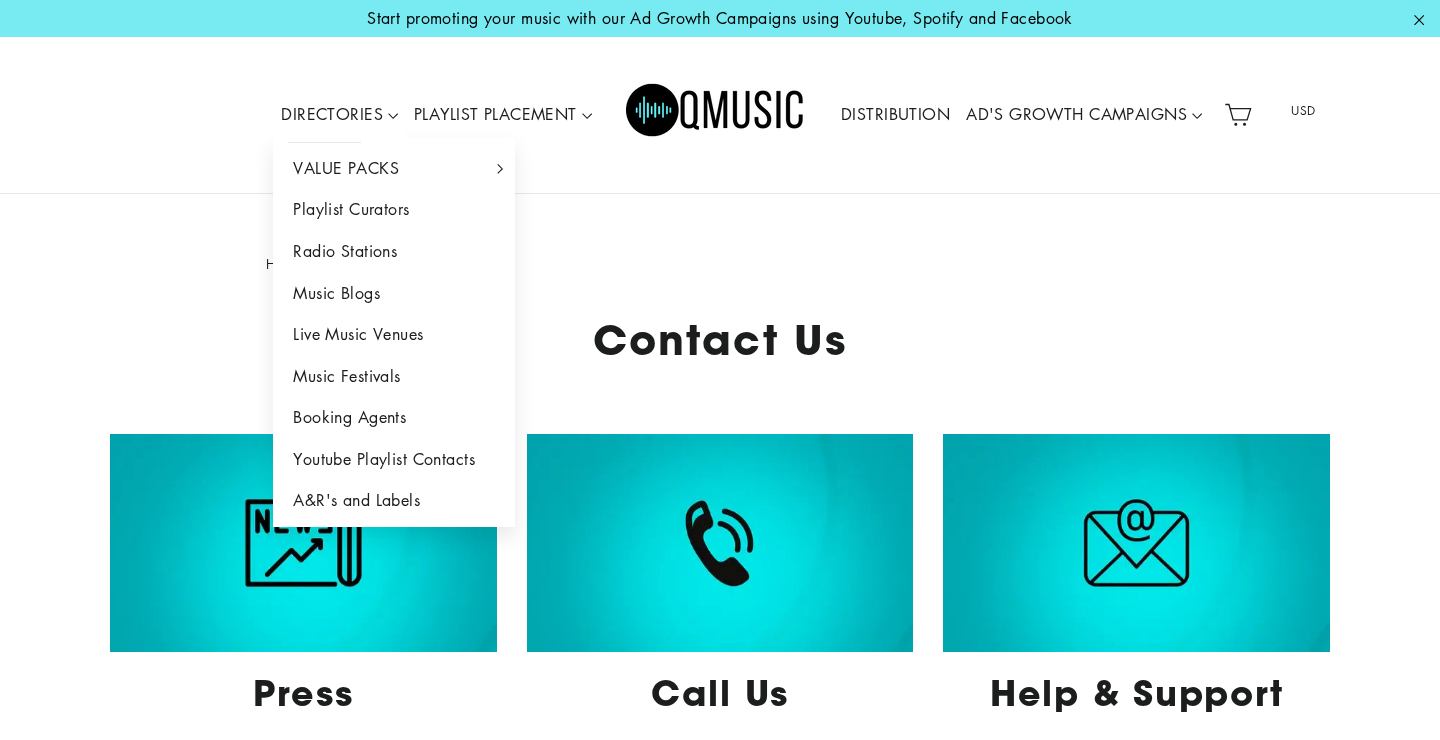 click on "DIRECTORIES" at bounding box center [339, 115] 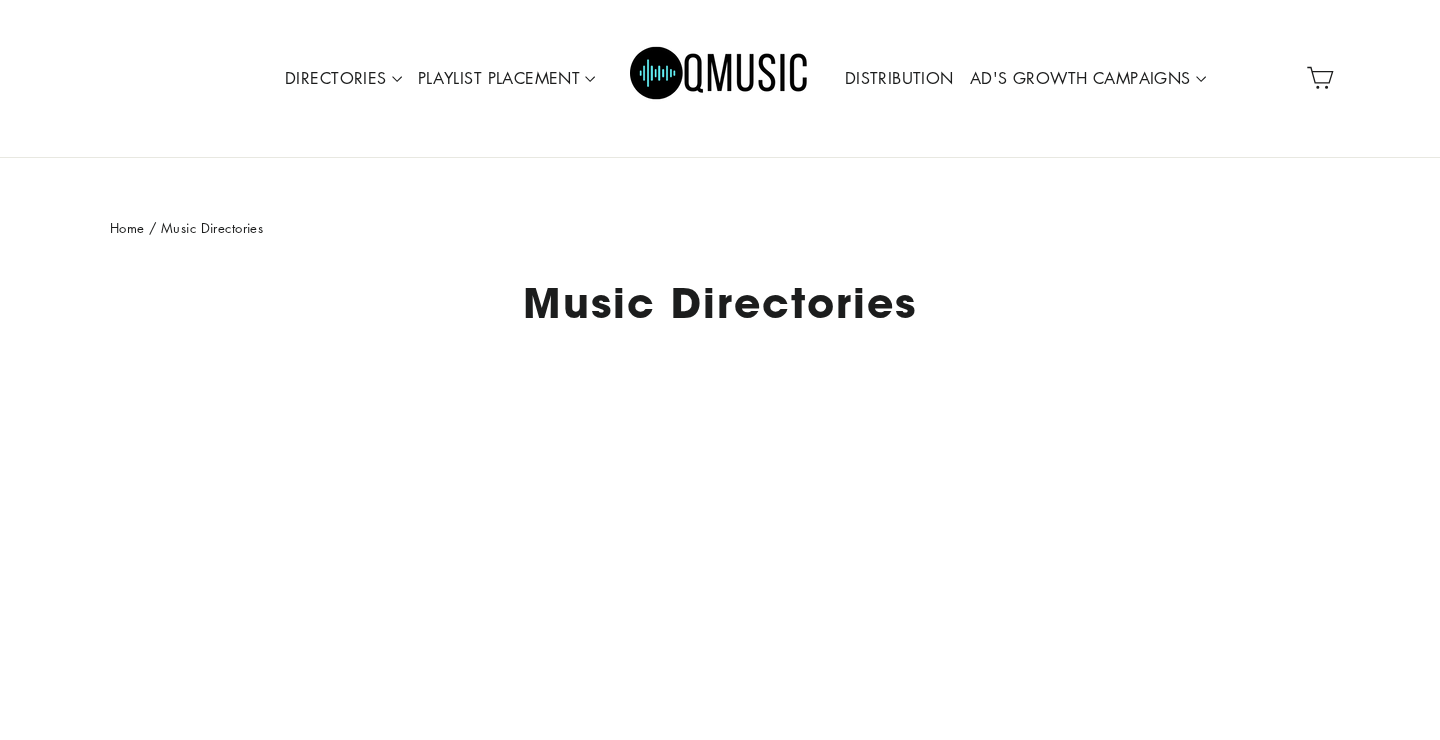 scroll, scrollTop: 0, scrollLeft: 0, axis: both 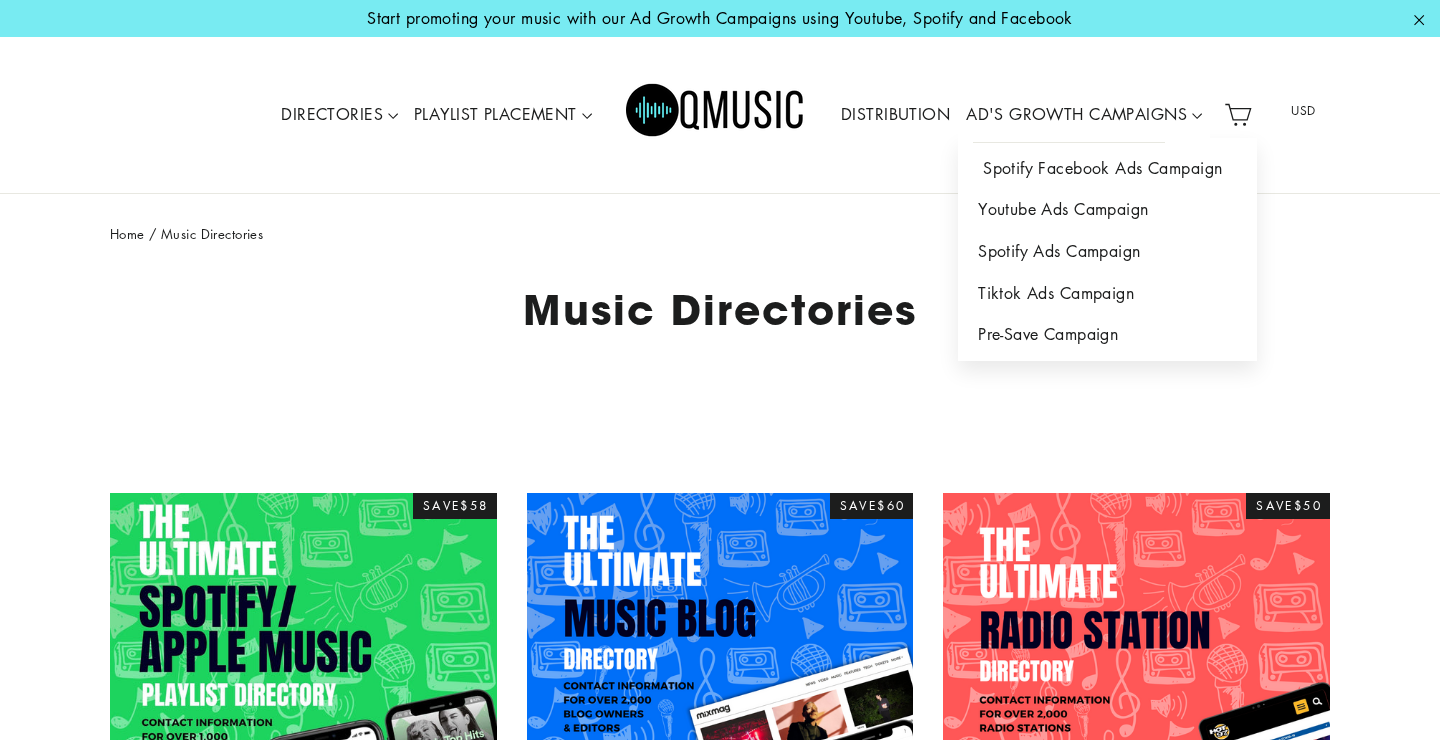 click on "Spotify Facebook Ads Campaign" at bounding box center (1107, 169) 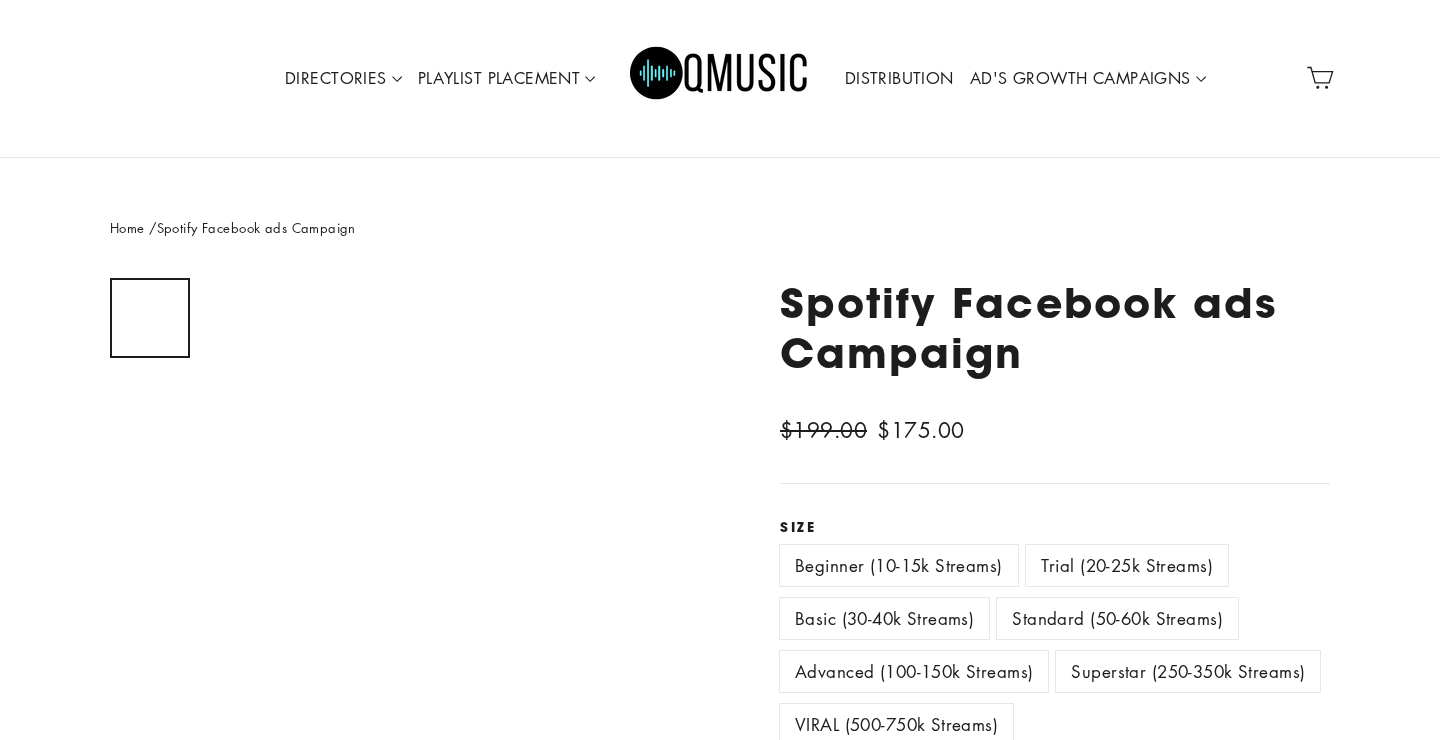 scroll, scrollTop: 0, scrollLeft: 0, axis: both 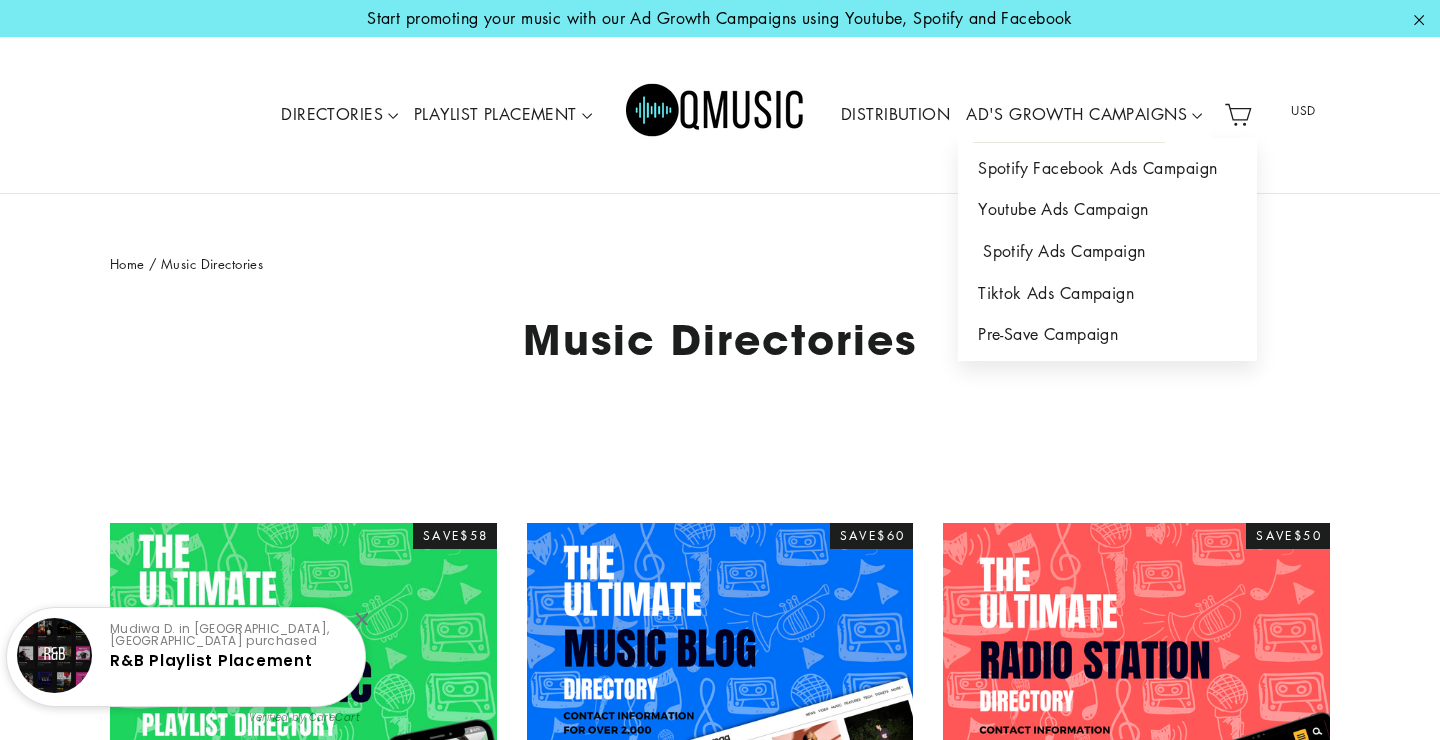 click on "Spotify Ads Campaign" at bounding box center [1107, 252] 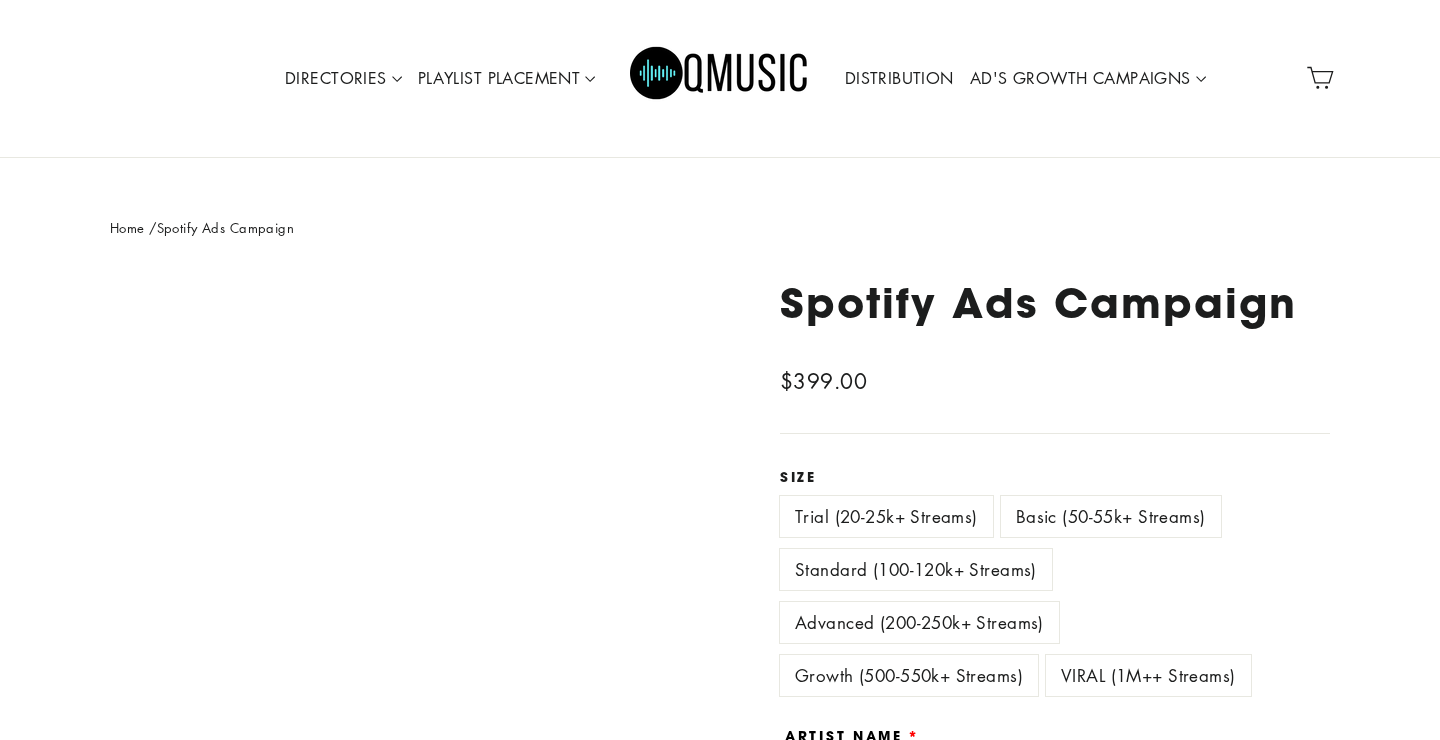 scroll, scrollTop: 0, scrollLeft: 0, axis: both 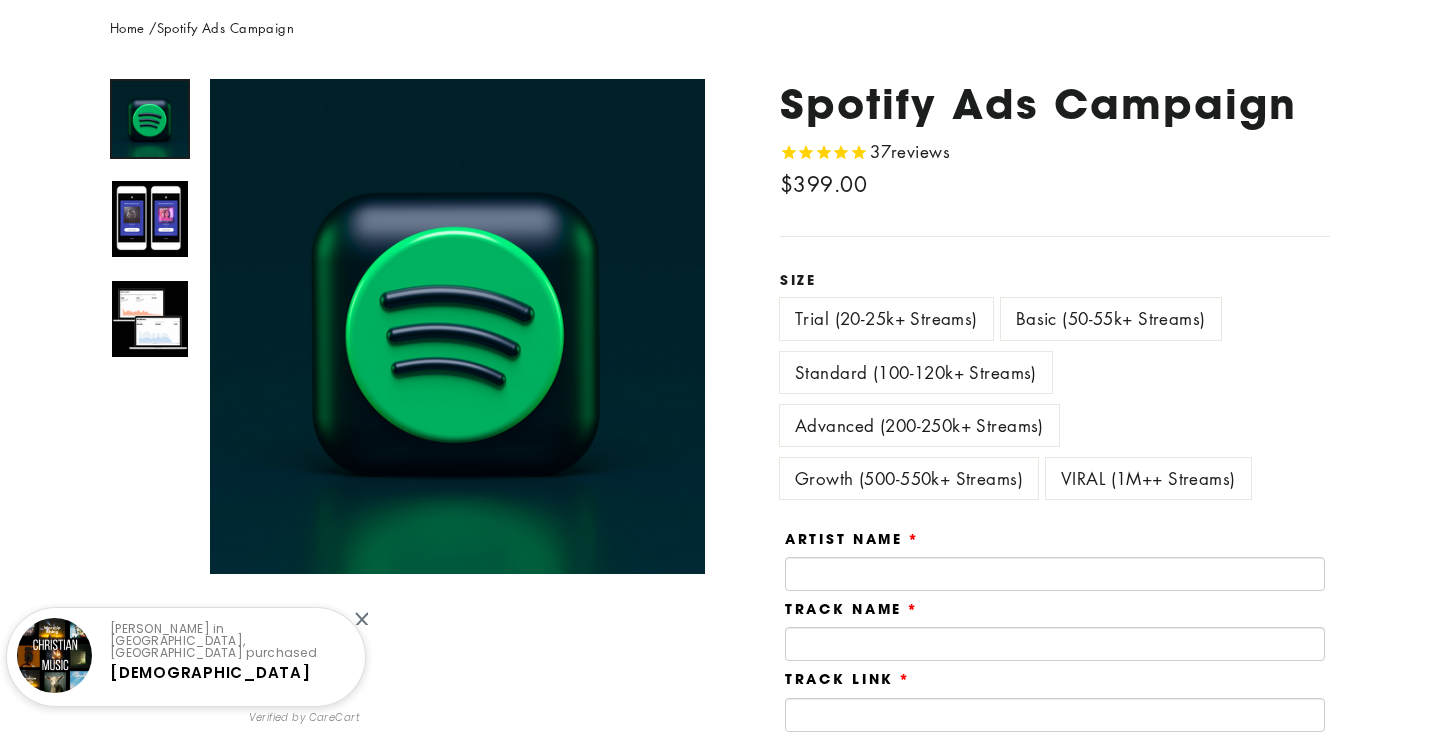 click on "Trial (20-25k+ Streams)" at bounding box center [886, 318] 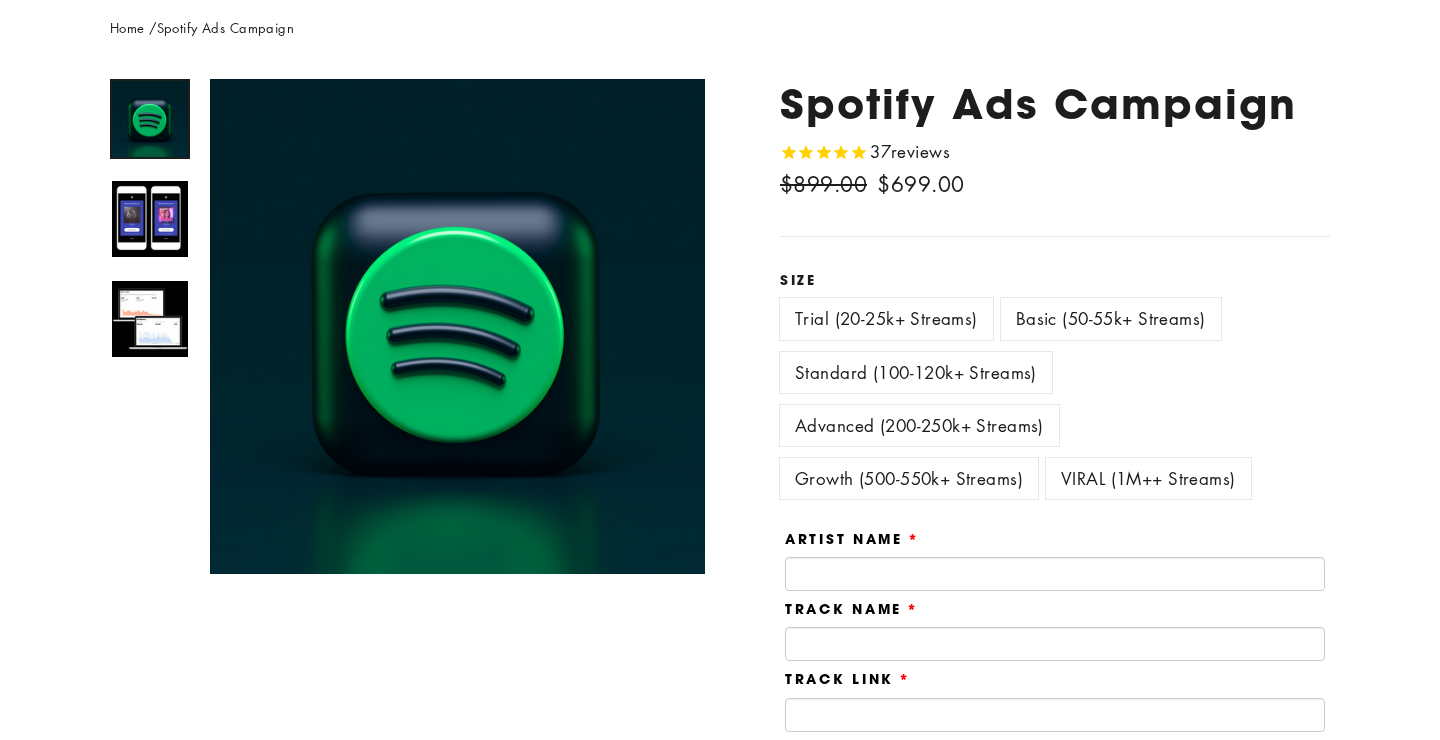 click on "Trial (20-25k+ Streams)" at bounding box center (886, 318) 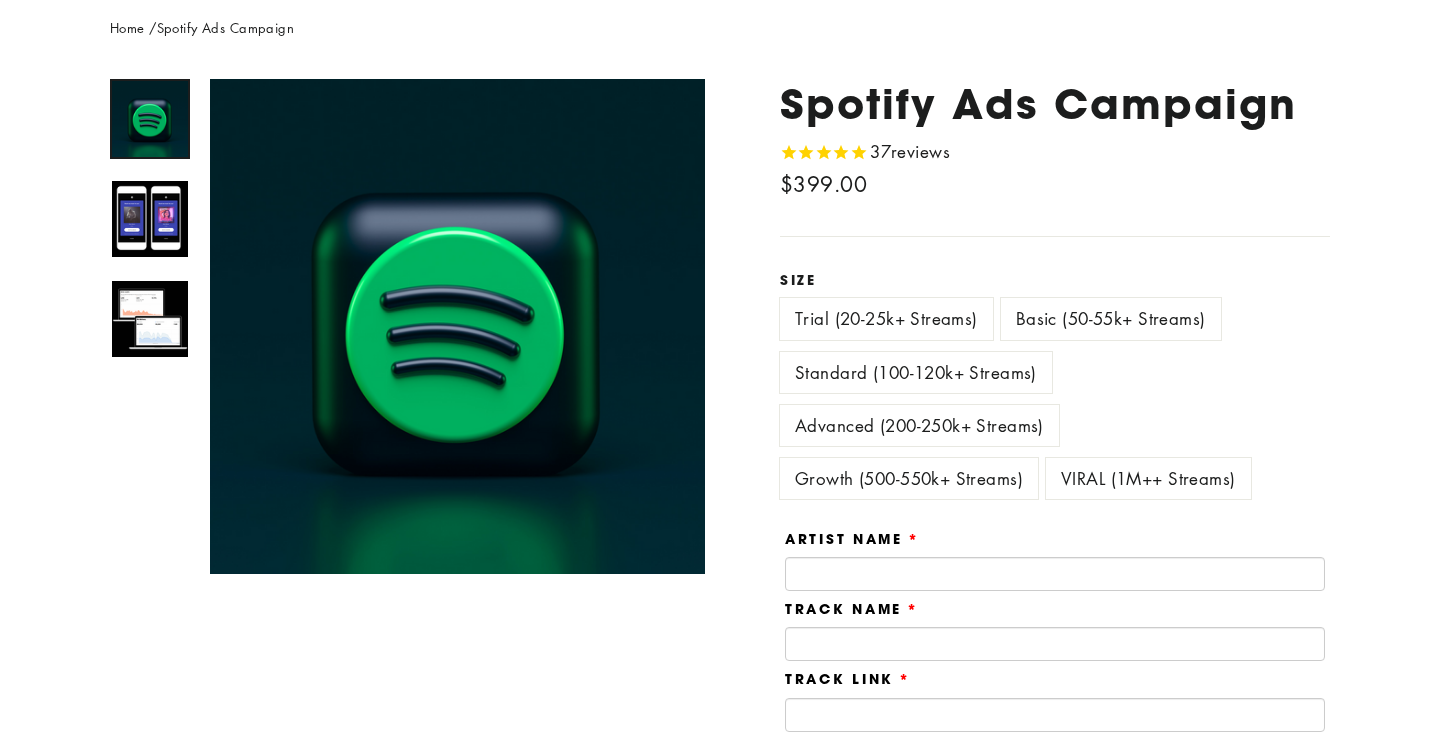 click on "Standard (100-120k+ Streams)" at bounding box center [916, 372] 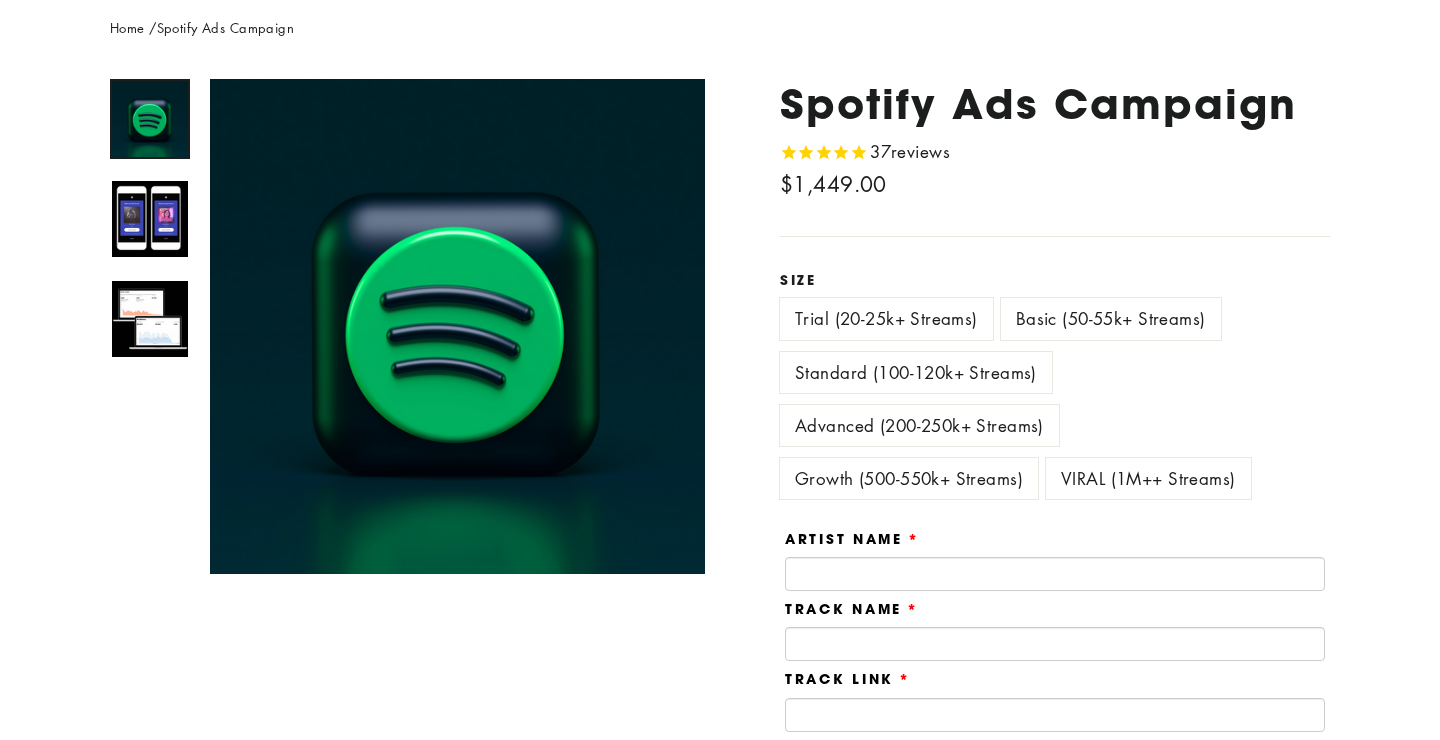 click on "Trial (20-25k+ Streams)" at bounding box center (886, 318) 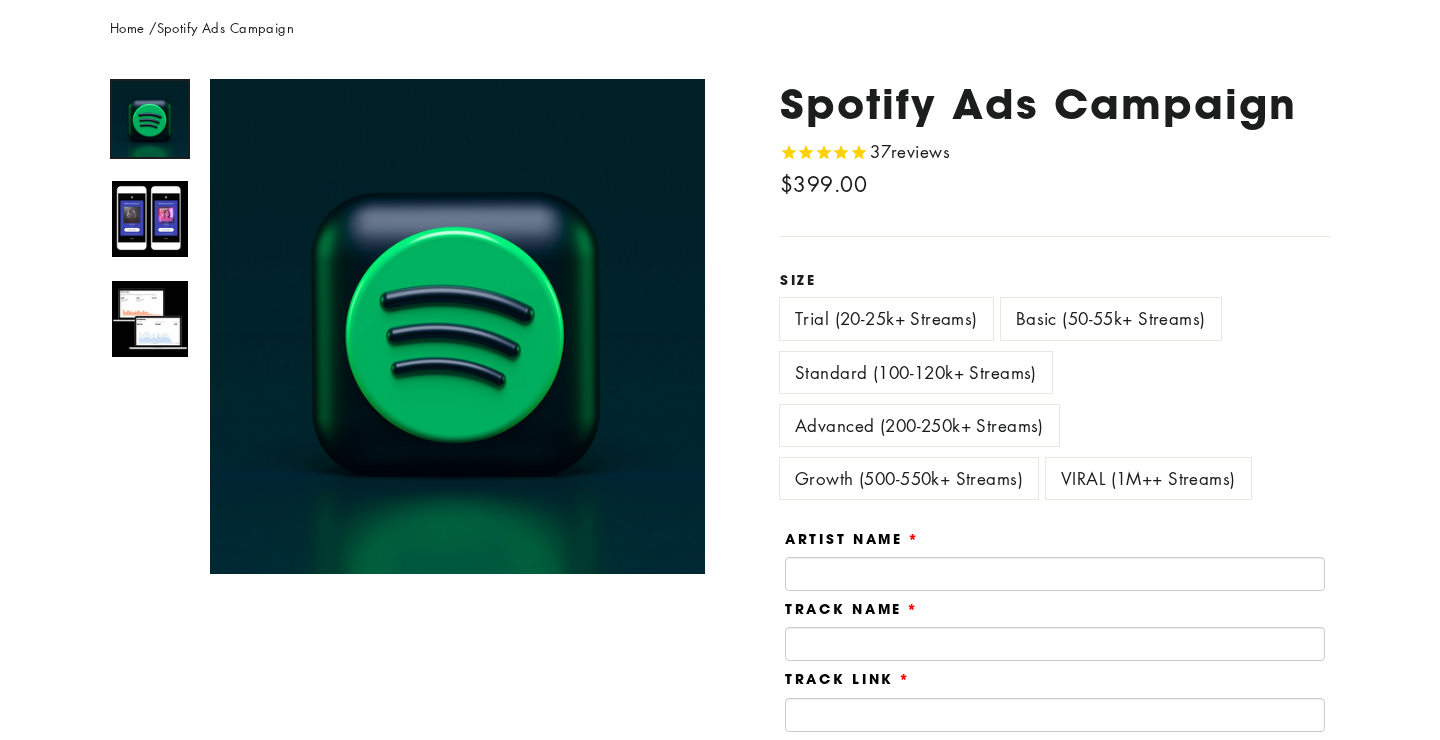 click on "Standard (100-120k+ Streams)" at bounding box center (916, 372) 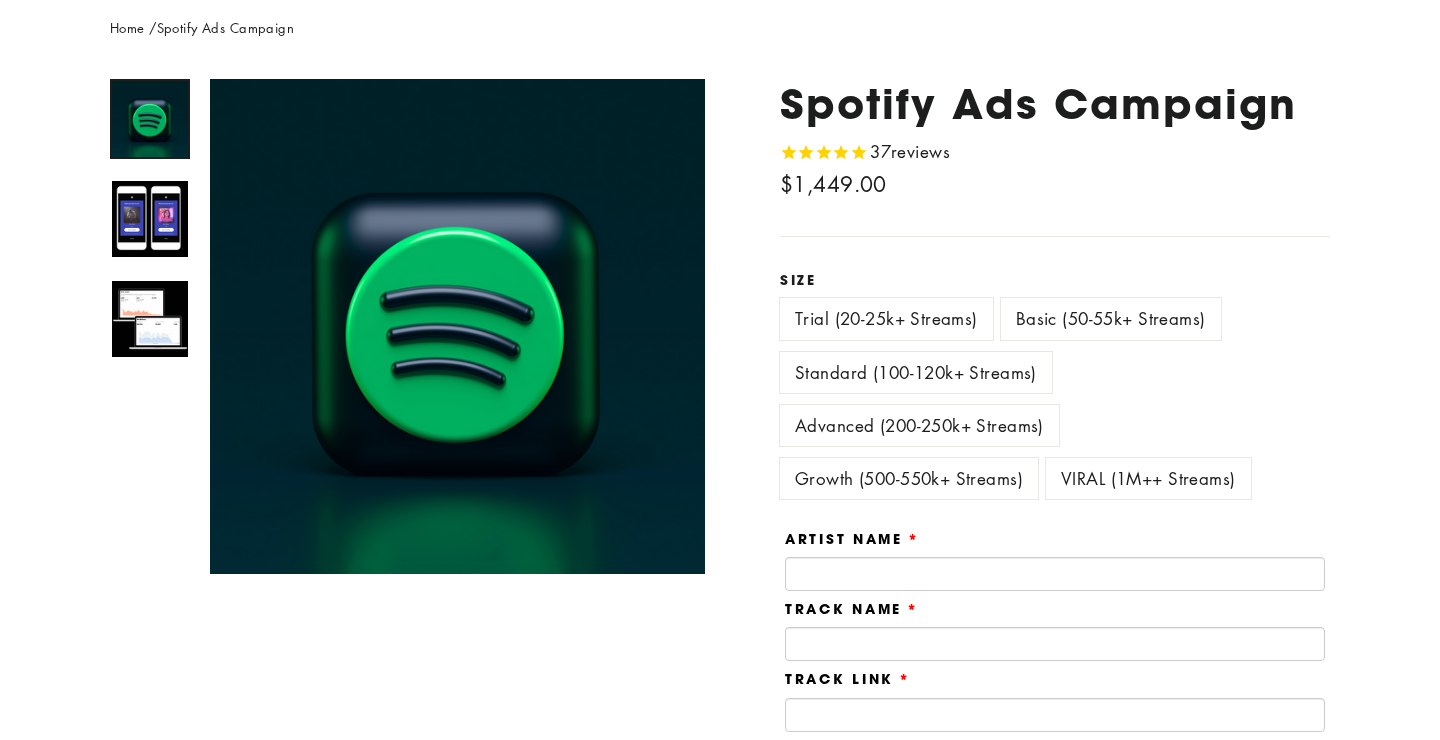 click on "Trial (20-25k+ Streams)" at bounding box center [886, 318] 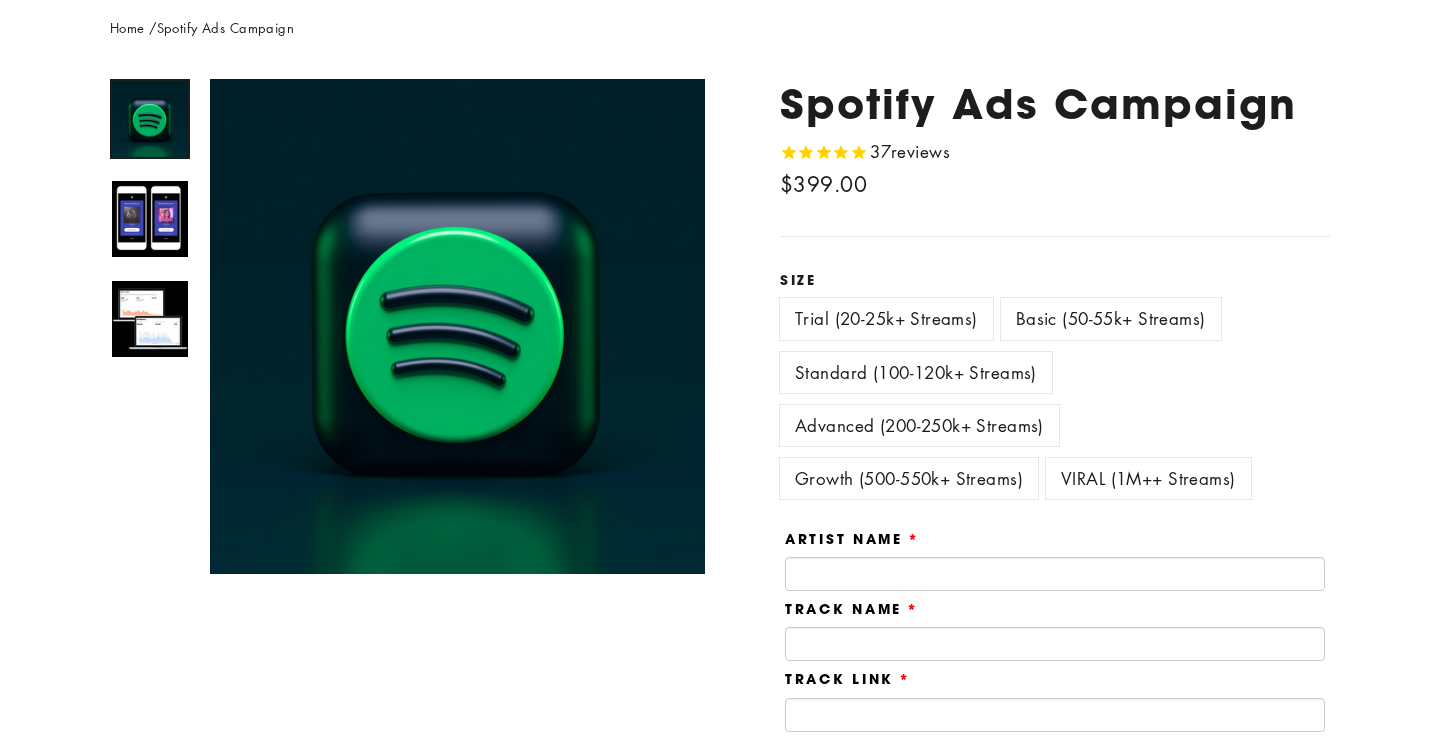 click on "Advanced (200-250k+ Streams)" at bounding box center (923, 431) 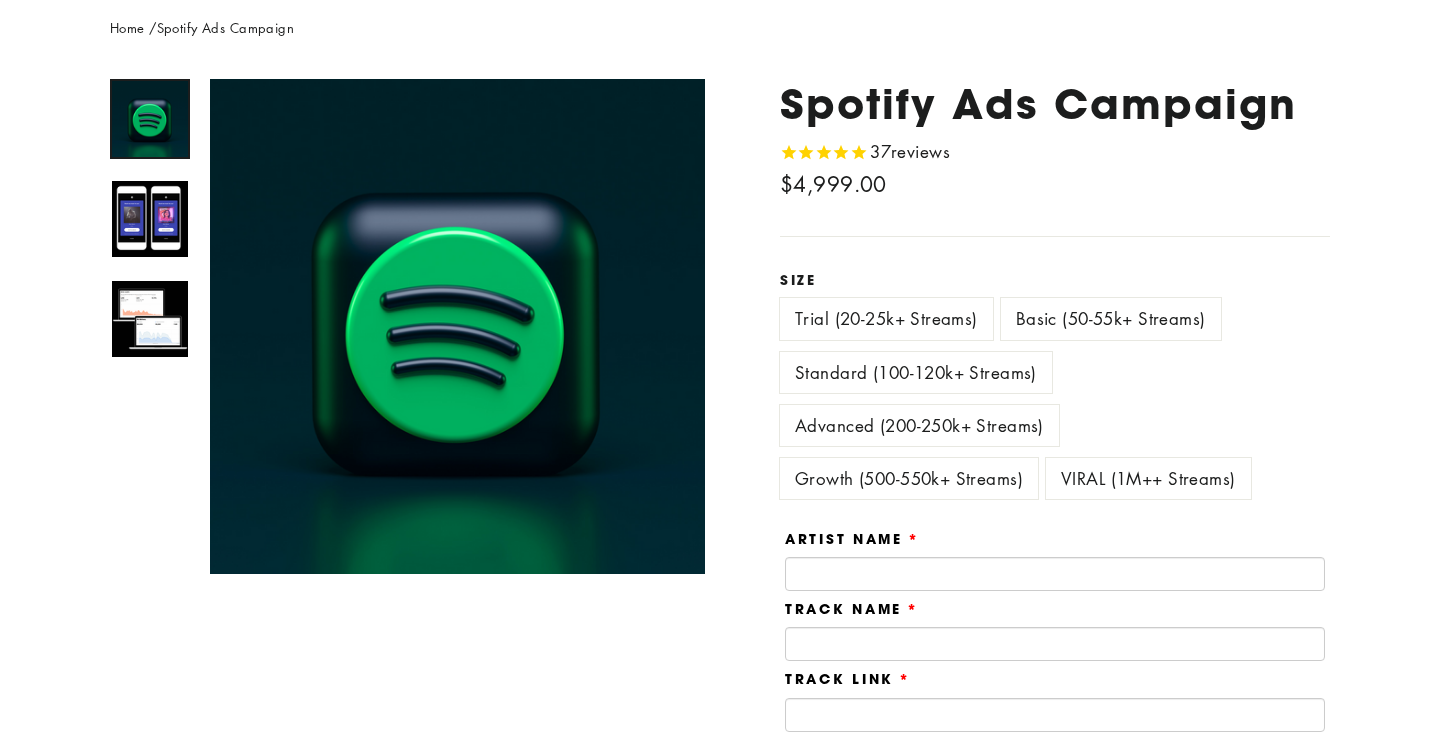 click on "Trial (20-25k+ Streams)" at bounding box center [886, 318] 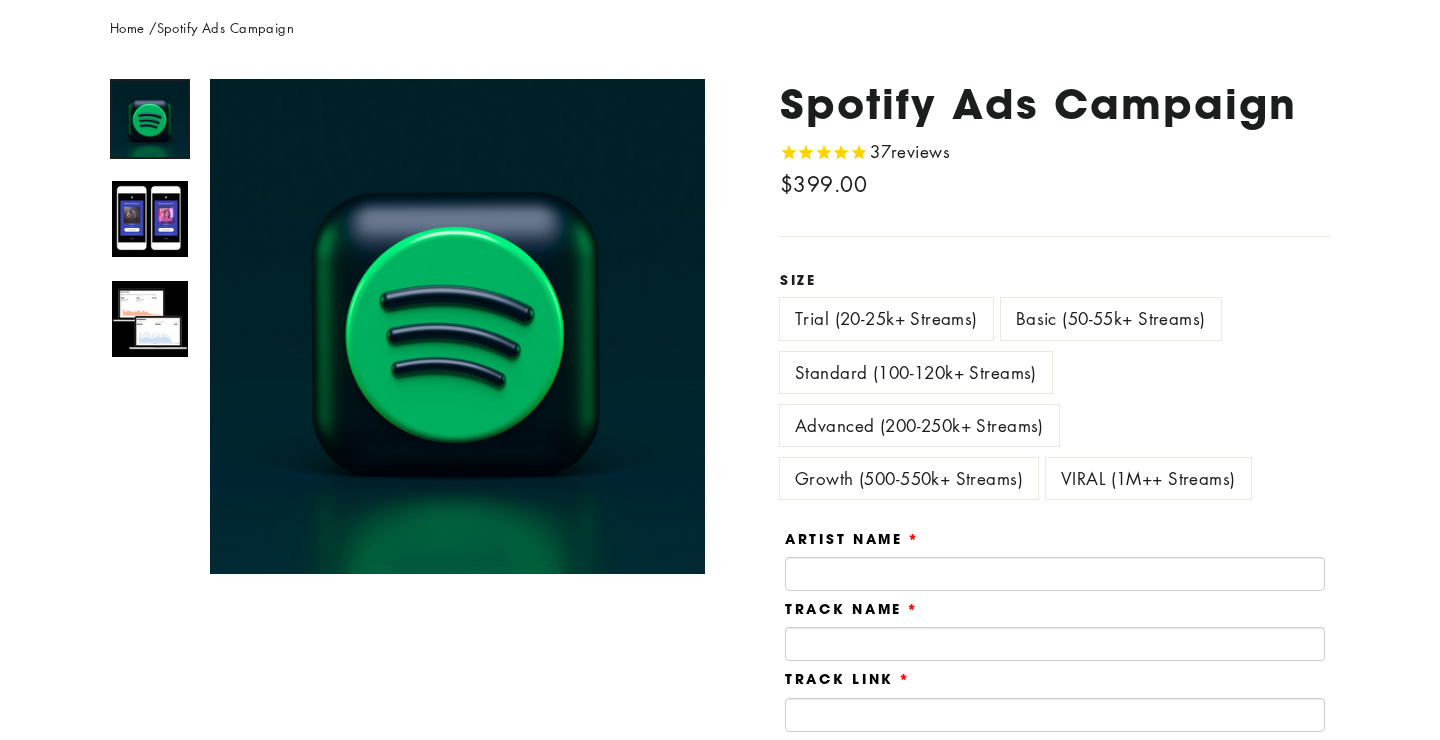 click on "VIRAL (1M++ Streams)" at bounding box center (1148, 478) 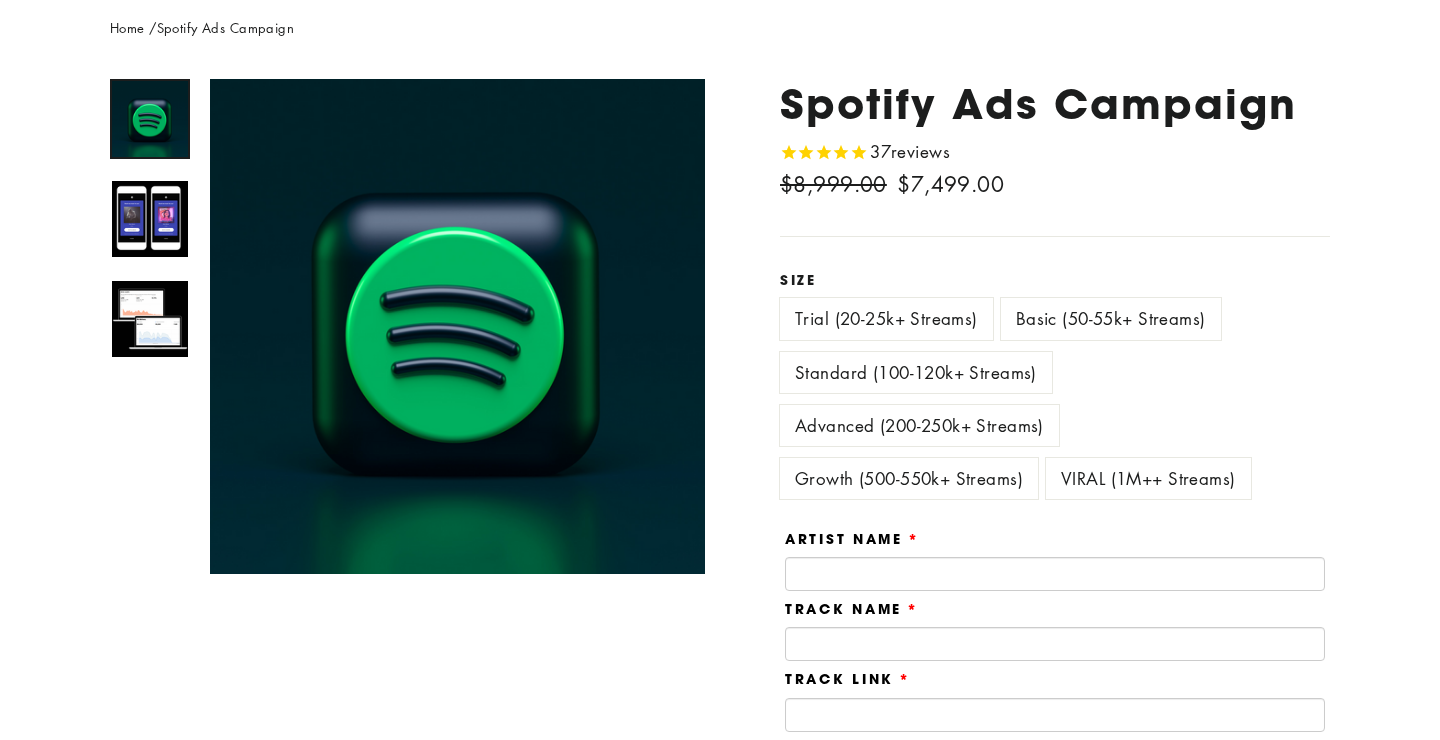 click on "Trial (20-25k+ Streams)" at bounding box center (886, 318) 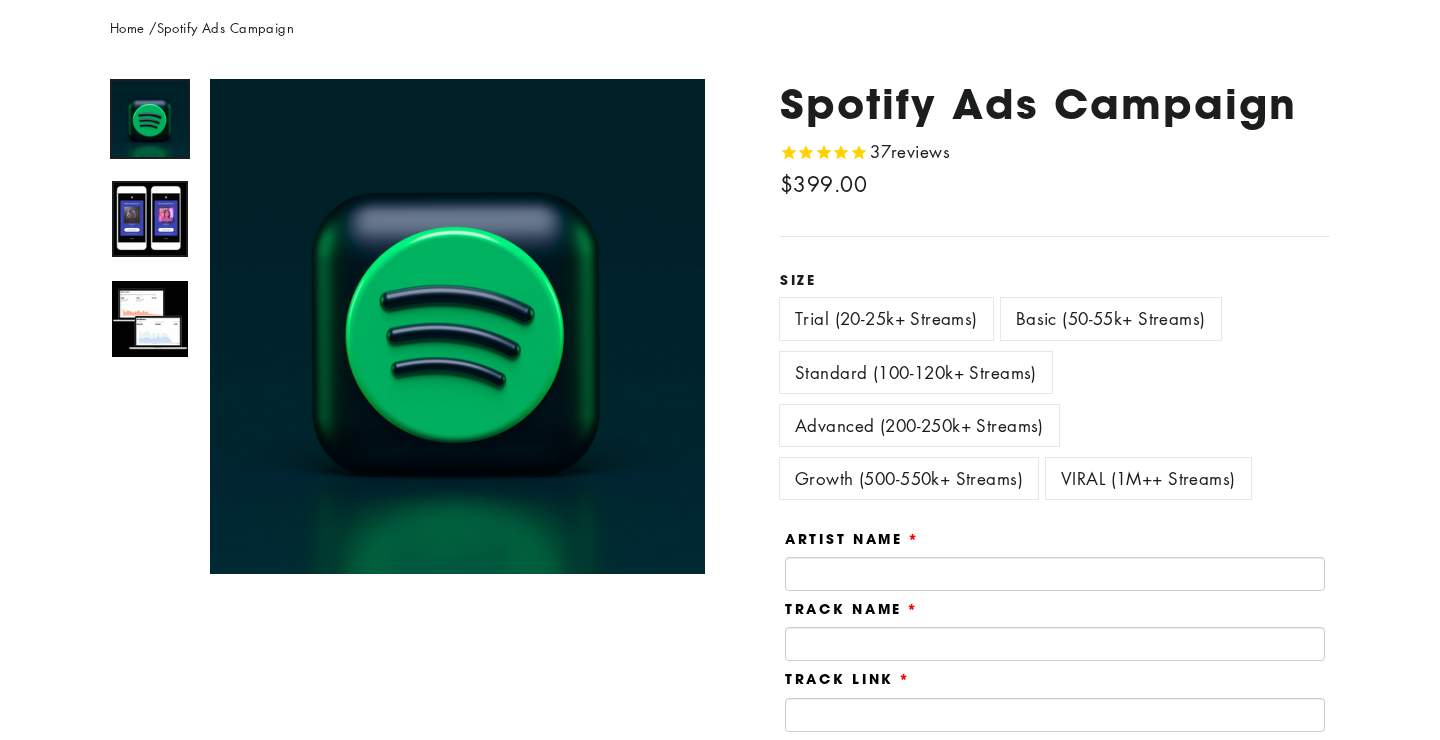 click at bounding box center (150, 219) 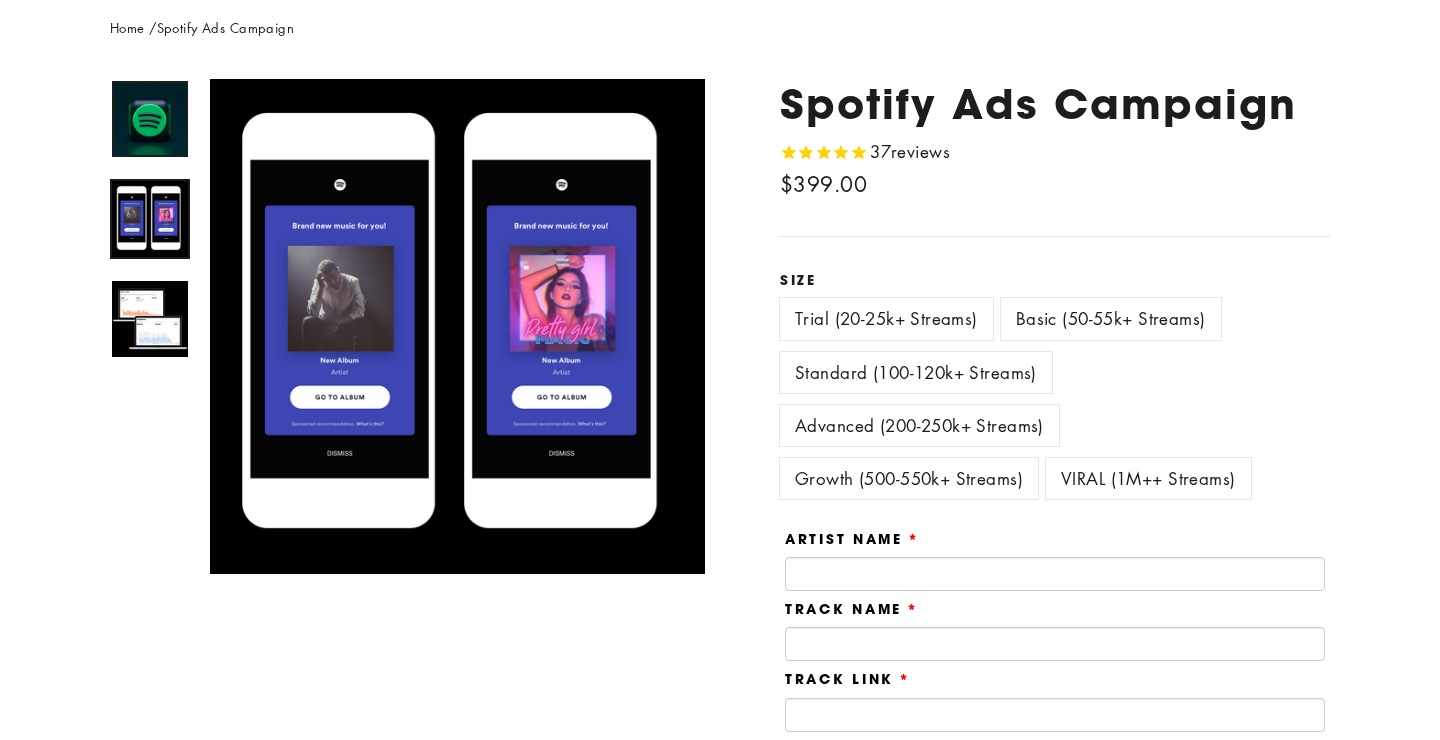 click at bounding box center [150, 119] 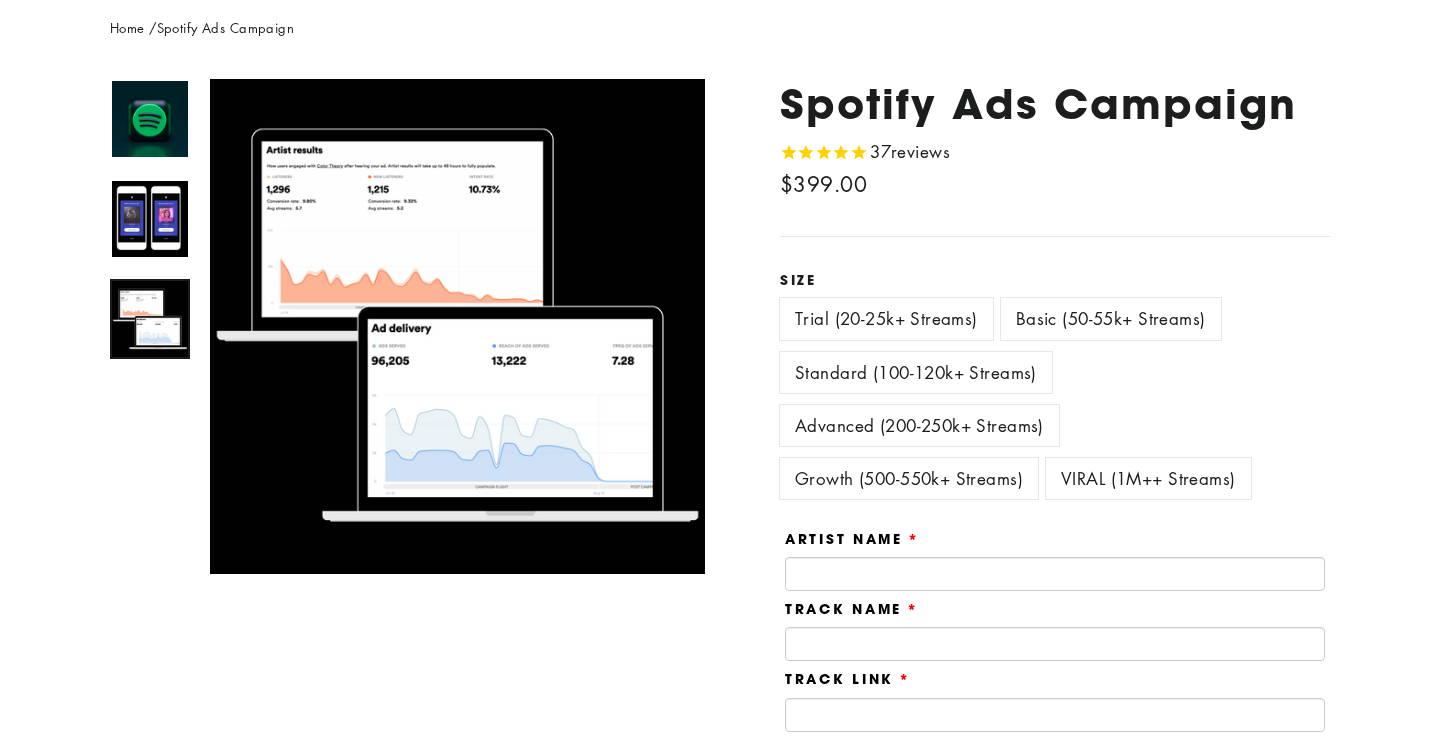 click at bounding box center [150, 319] 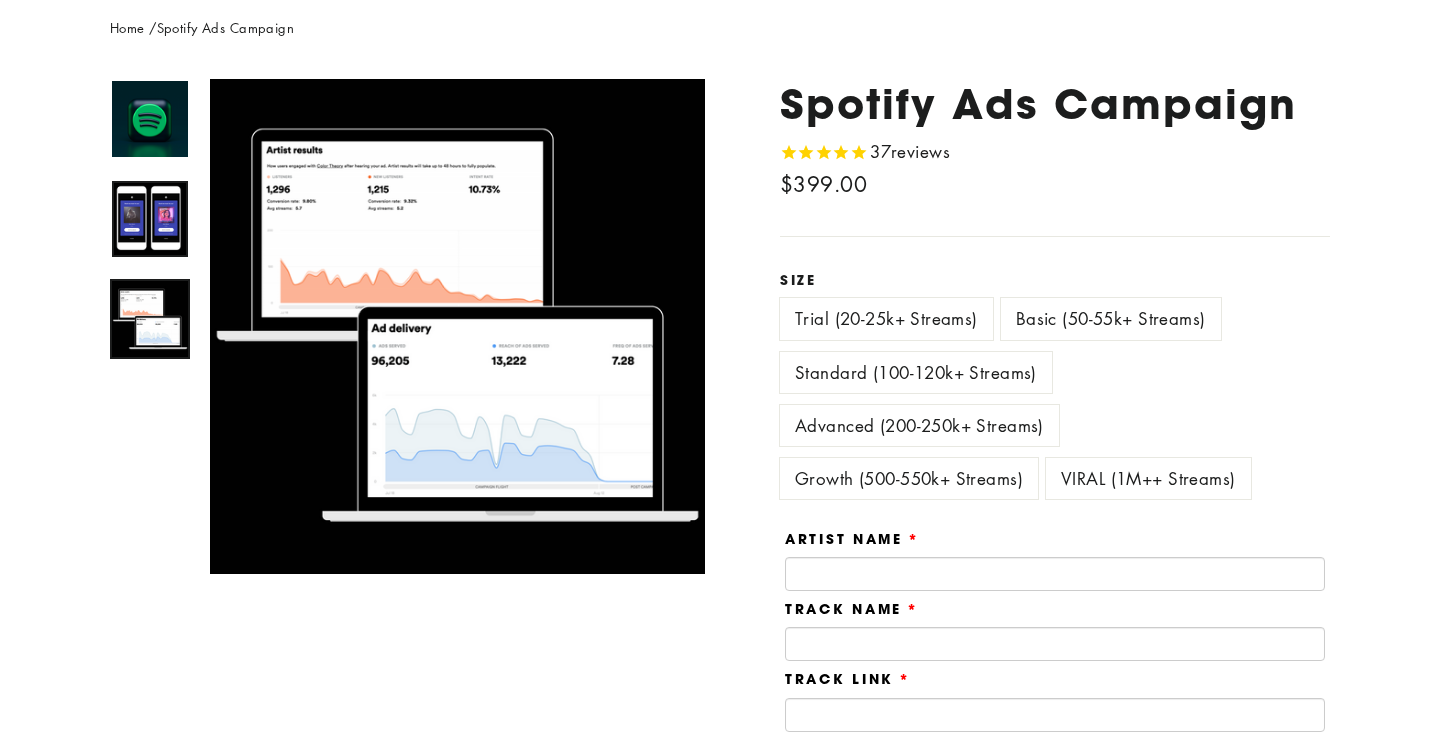click at bounding box center (150, 219) 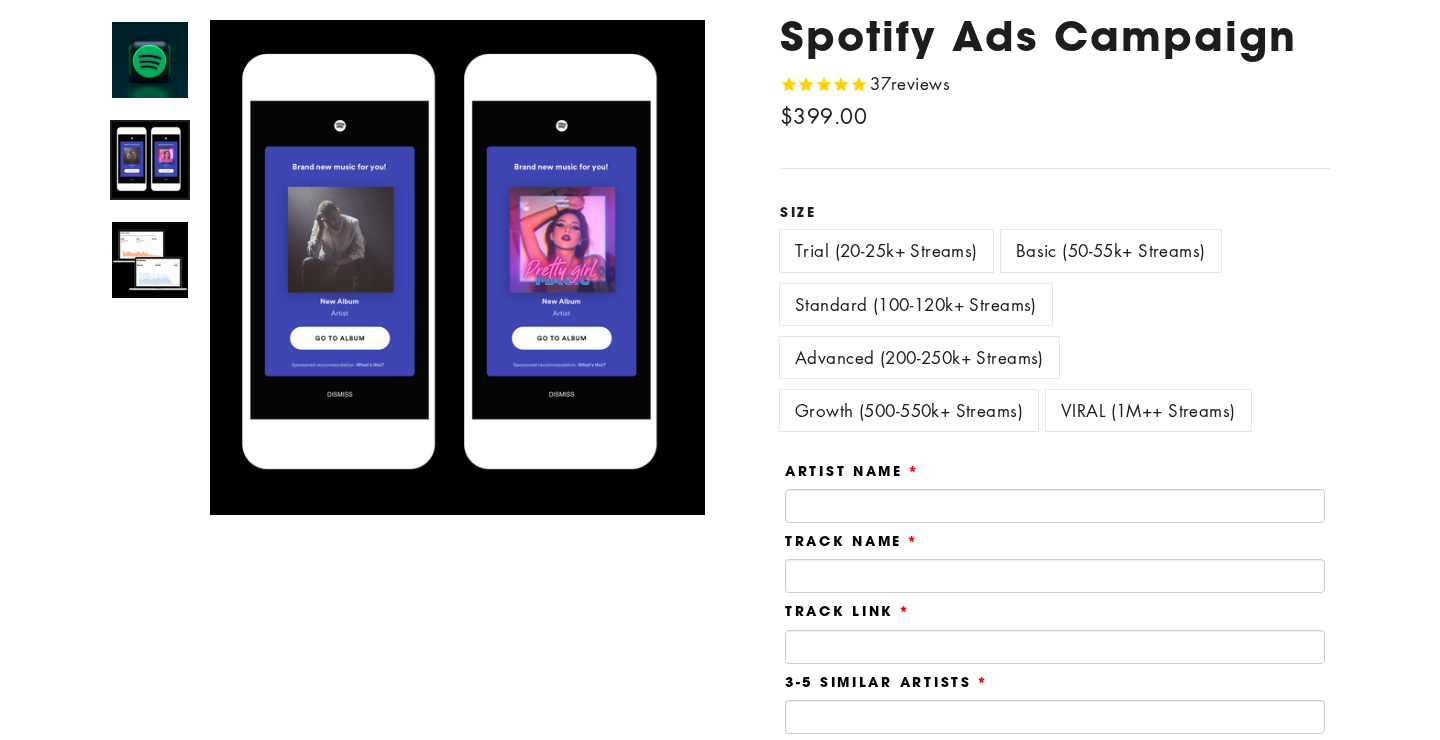 scroll, scrollTop: 0, scrollLeft: 0, axis: both 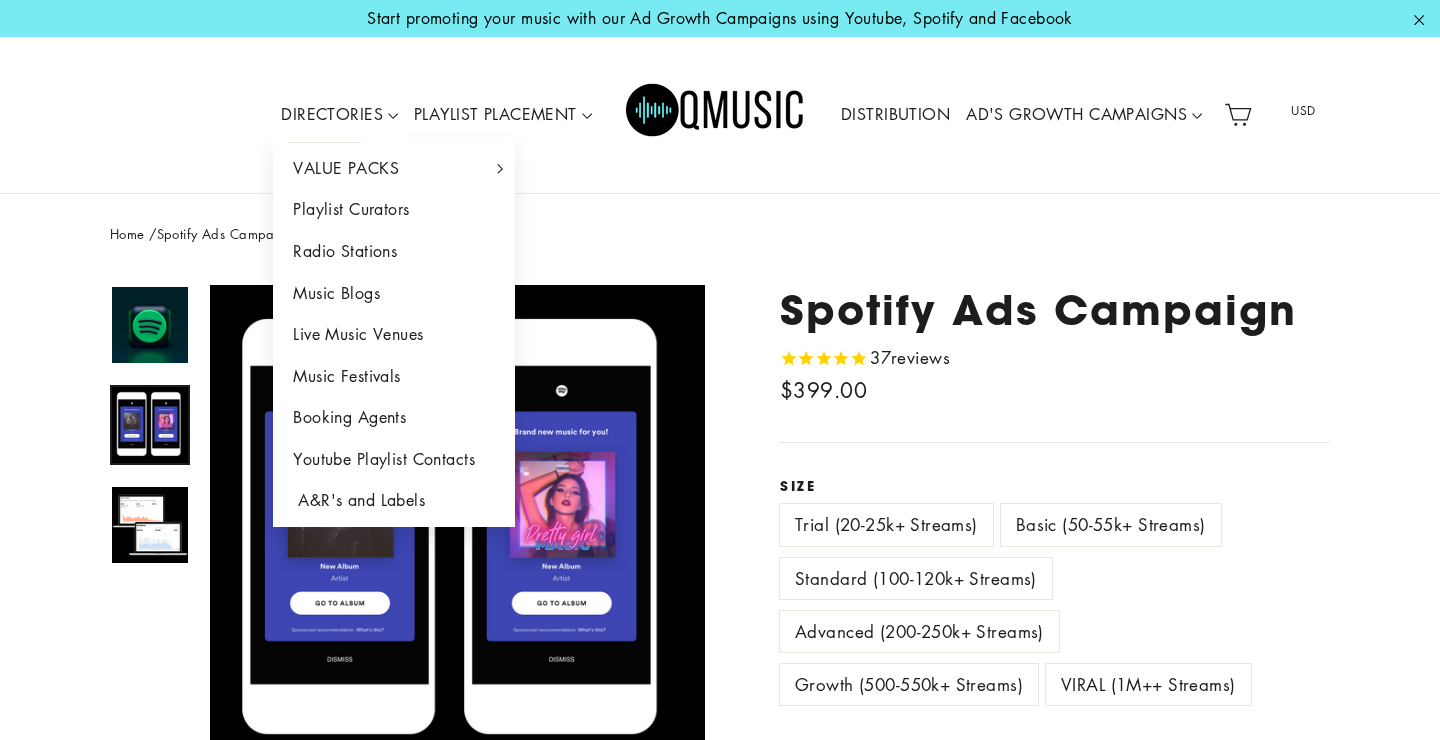 click on "A&R's and Labels" at bounding box center [394, 501] 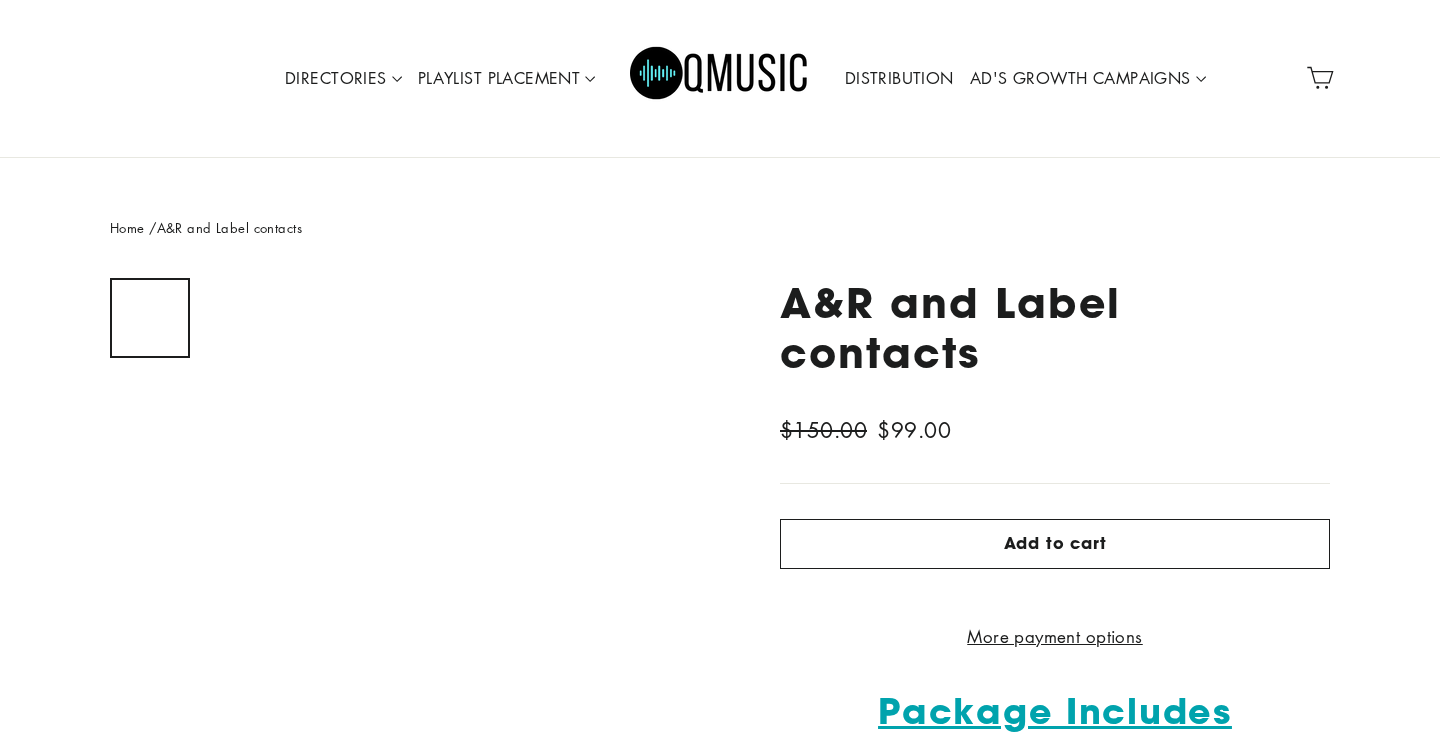 scroll, scrollTop: 0, scrollLeft: 0, axis: both 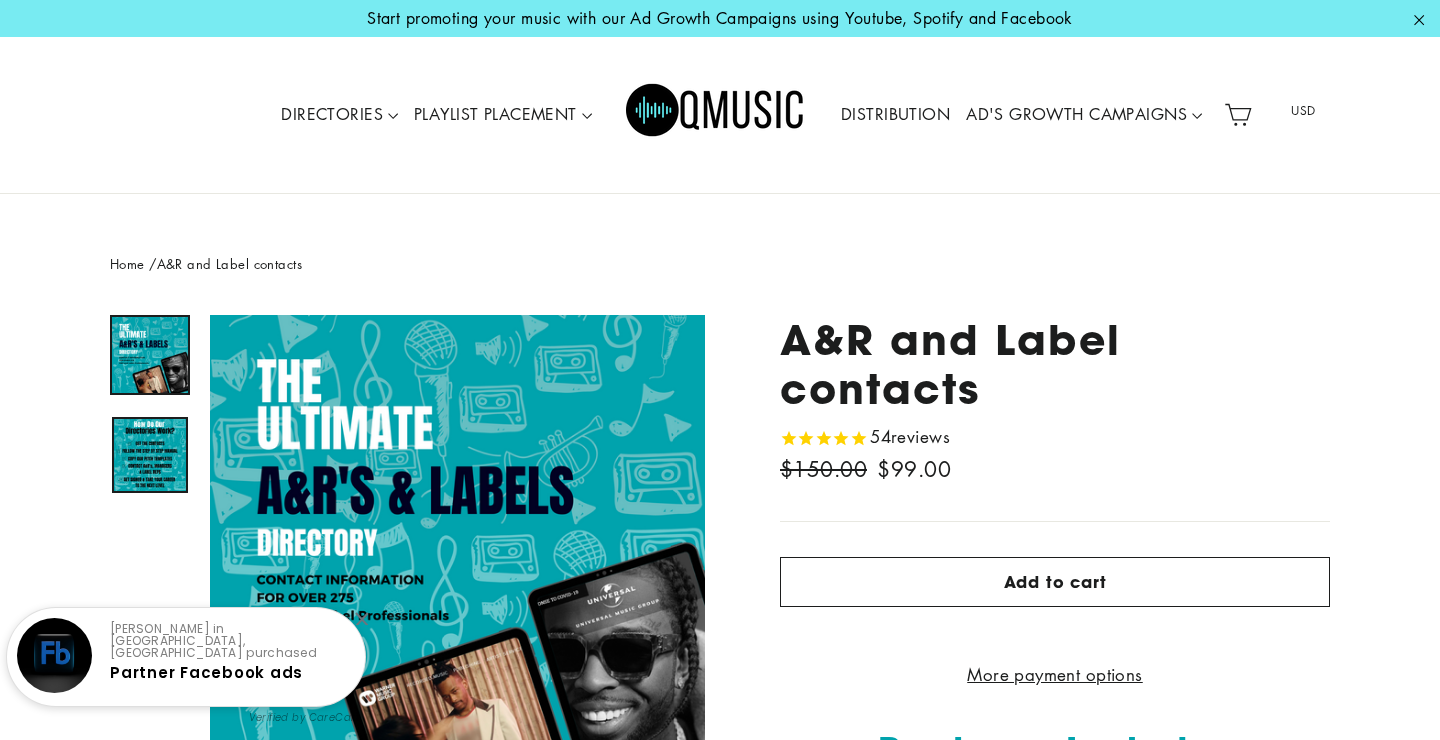 click at bounding box center (150, 455) 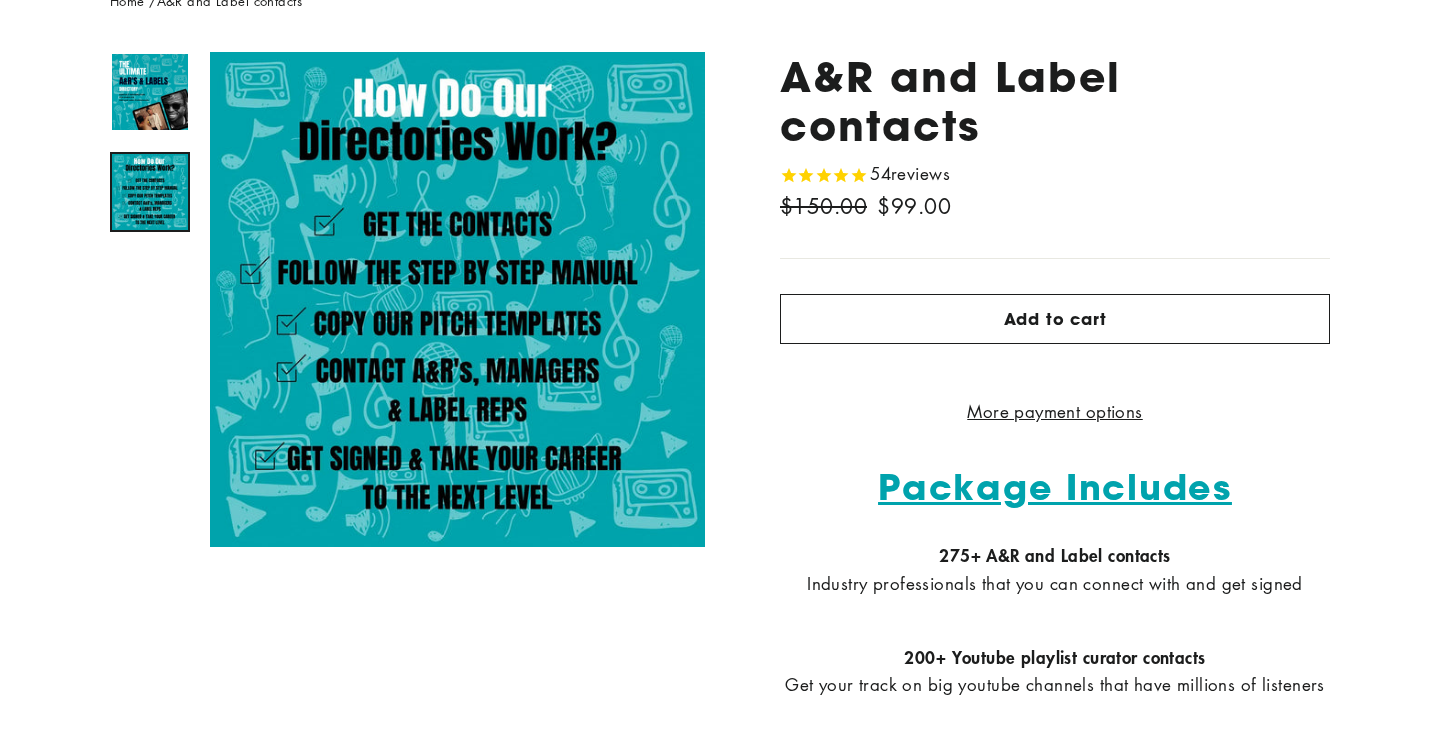 scroll, scrollTop: 0, scrollLeft: 0, axis: both 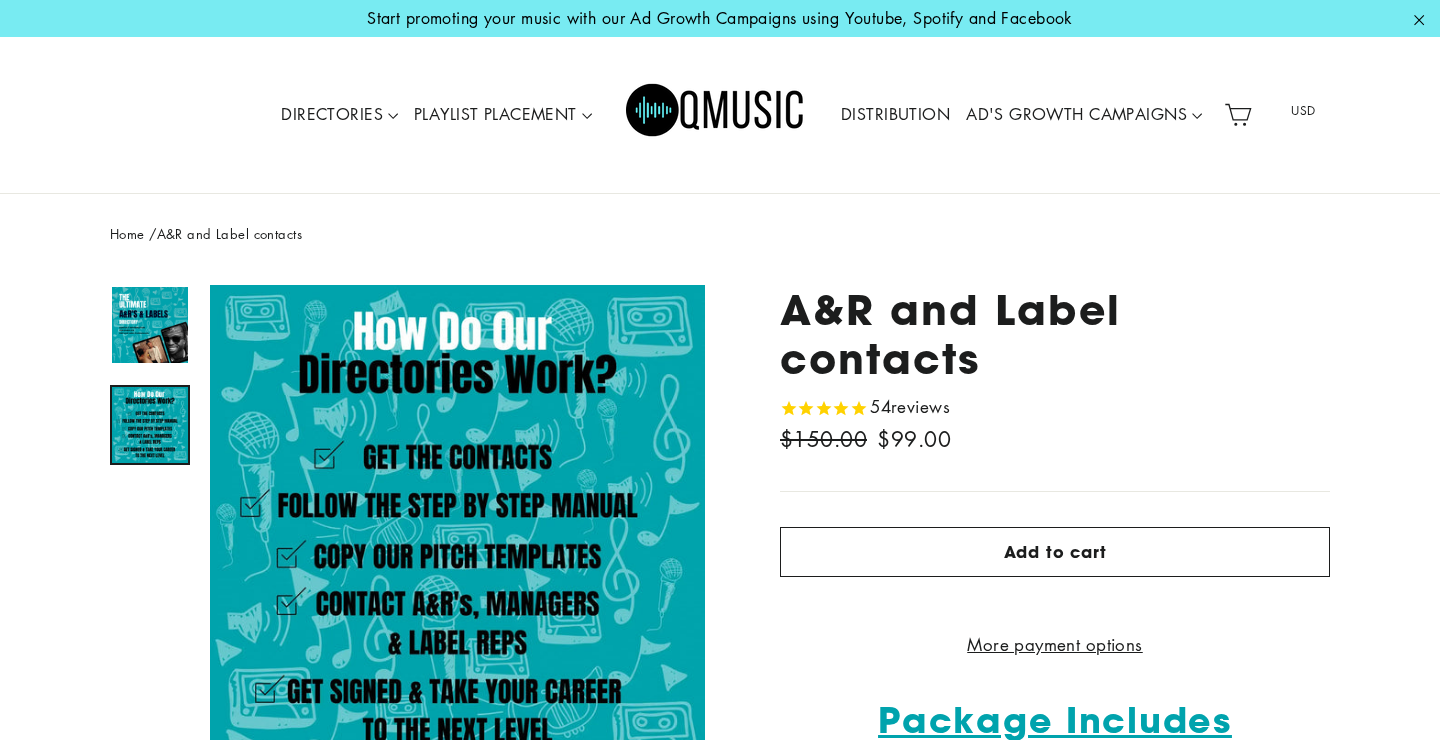 click on "DISTRIBUTION" at bounding box center (895, 115) 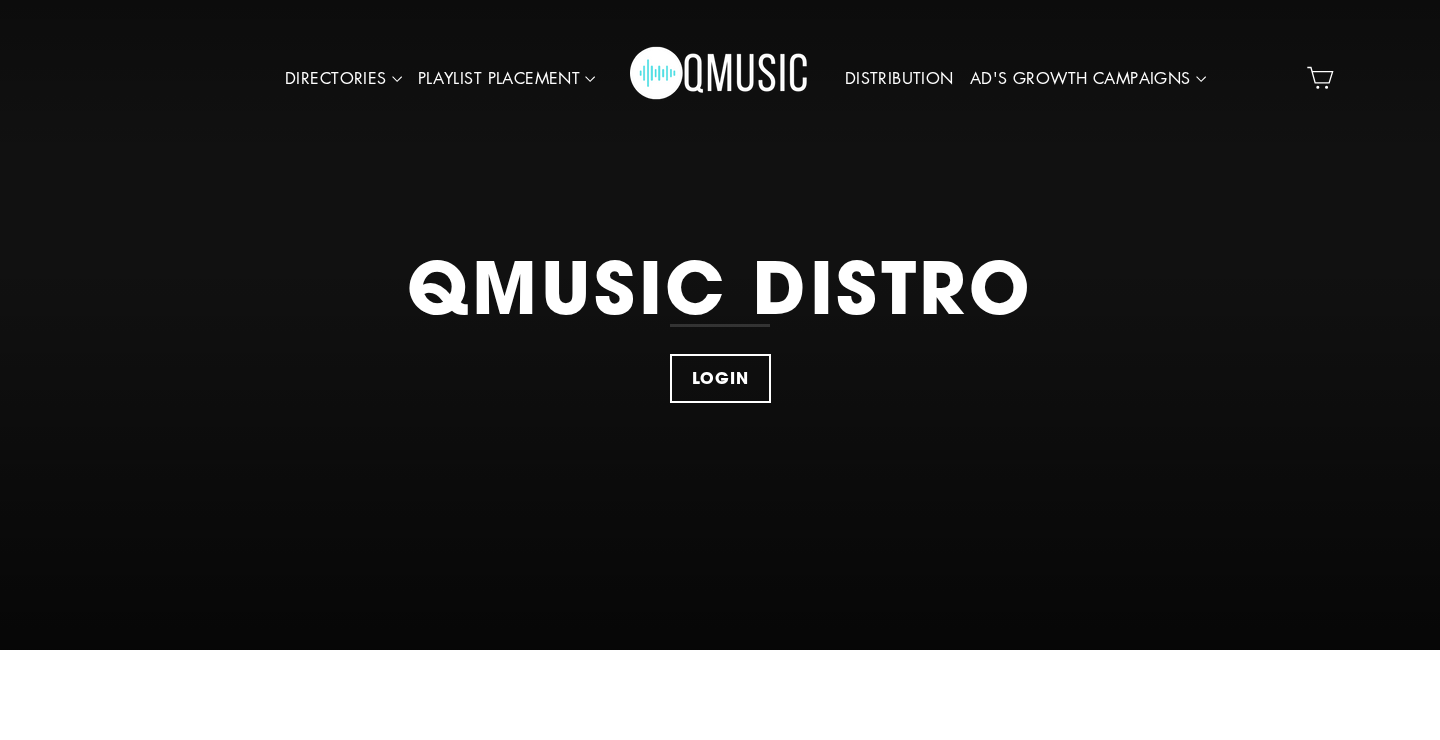 scroll, scrollTop: 0, scrollLeft: 0, axis: both 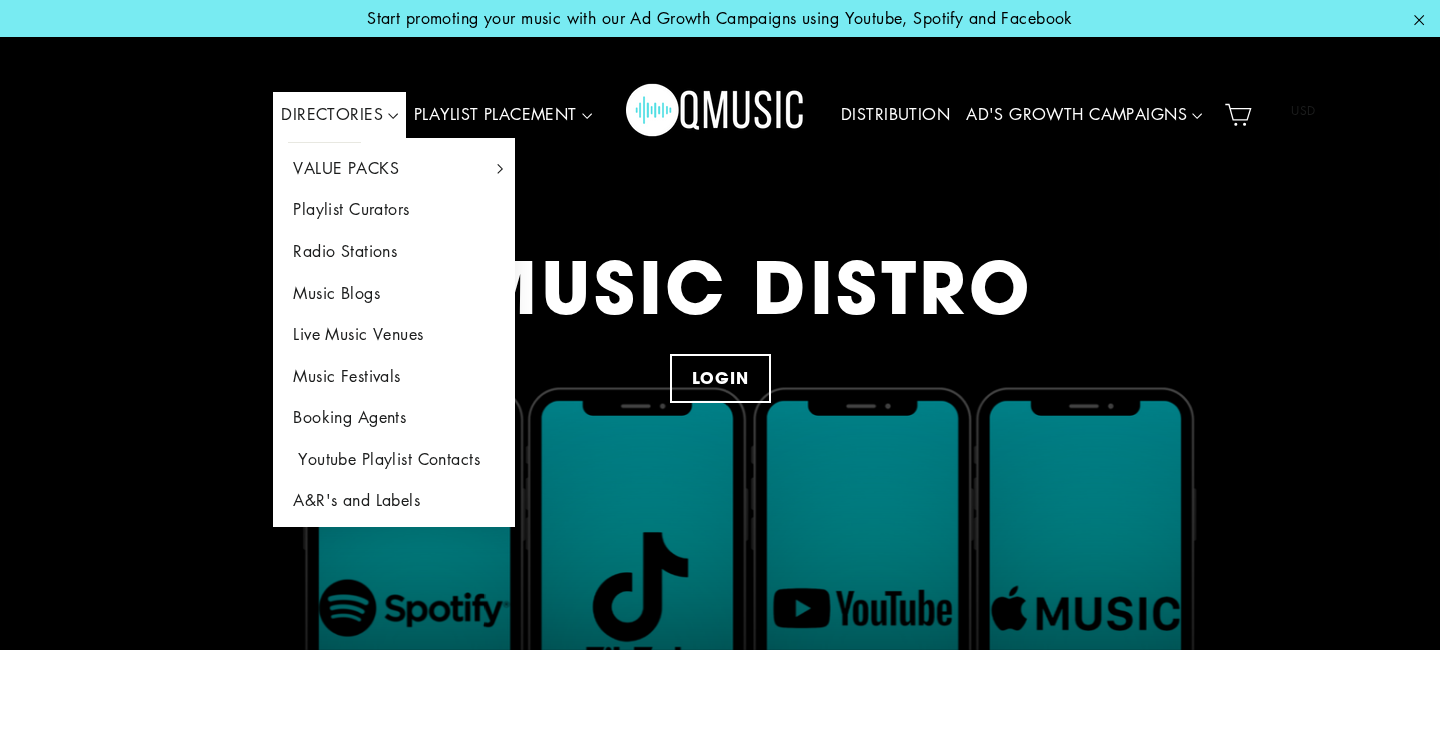 click on "Youtube Playlist Contacts" at bounding box center (394, 460) 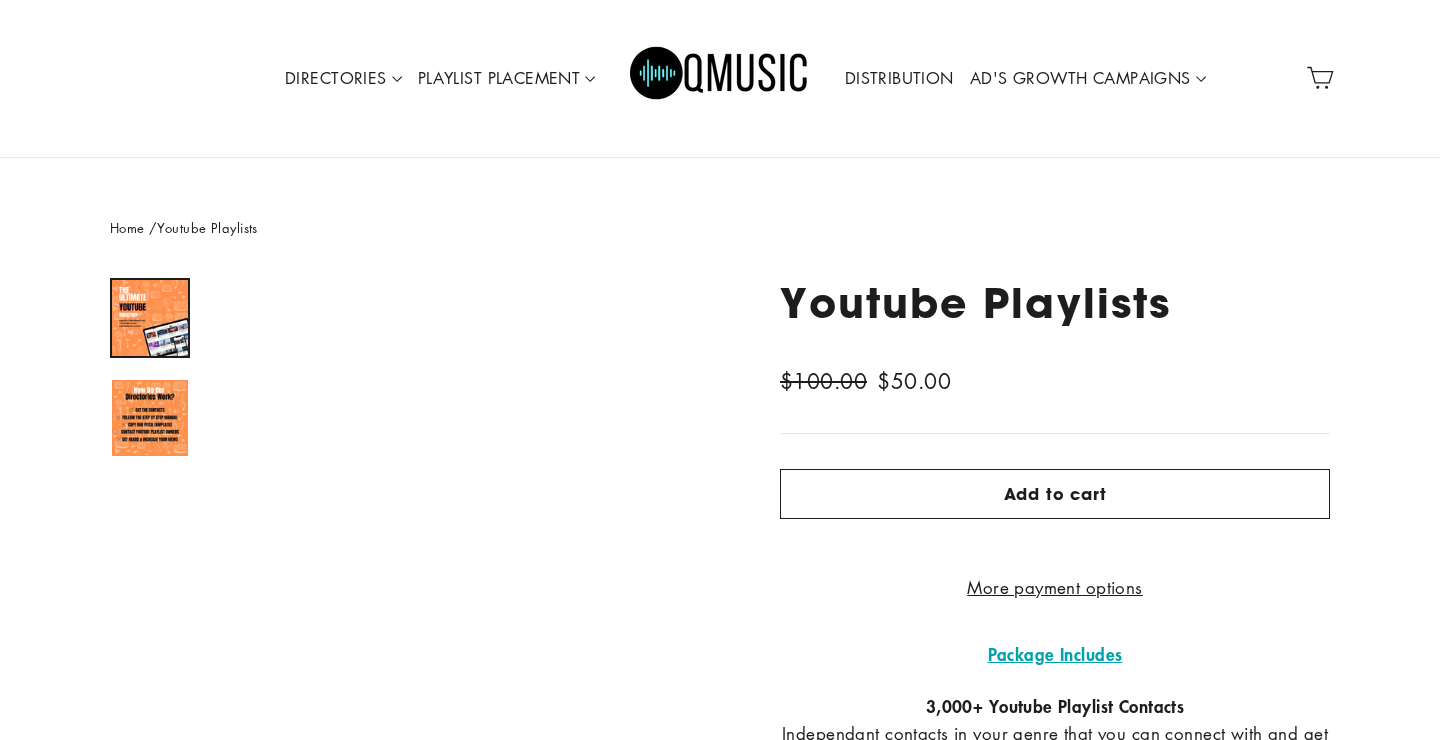 scroll, scrollTop: 0, scrollLeft: 0, axis: both 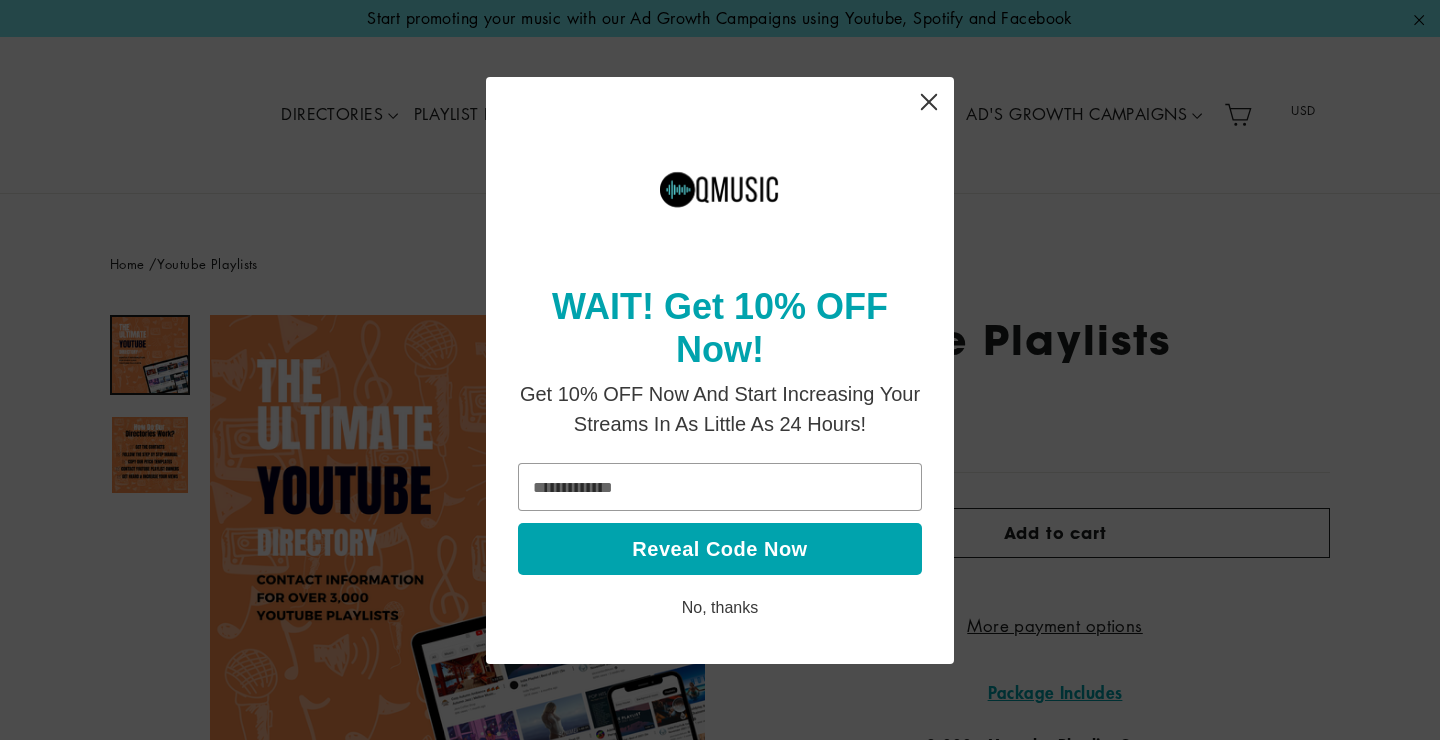 click 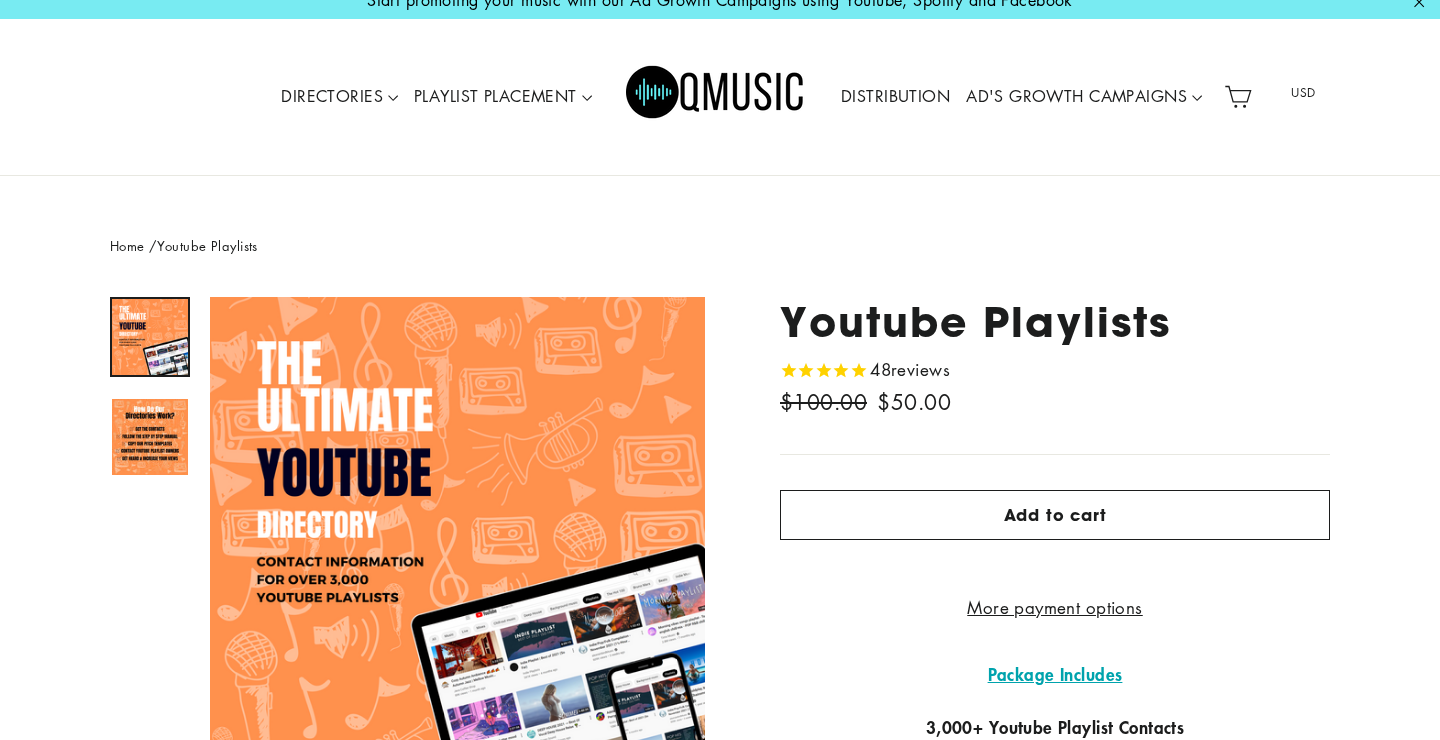 scroll, scrollTop: 0, scrollLeft: 0, axis: both 